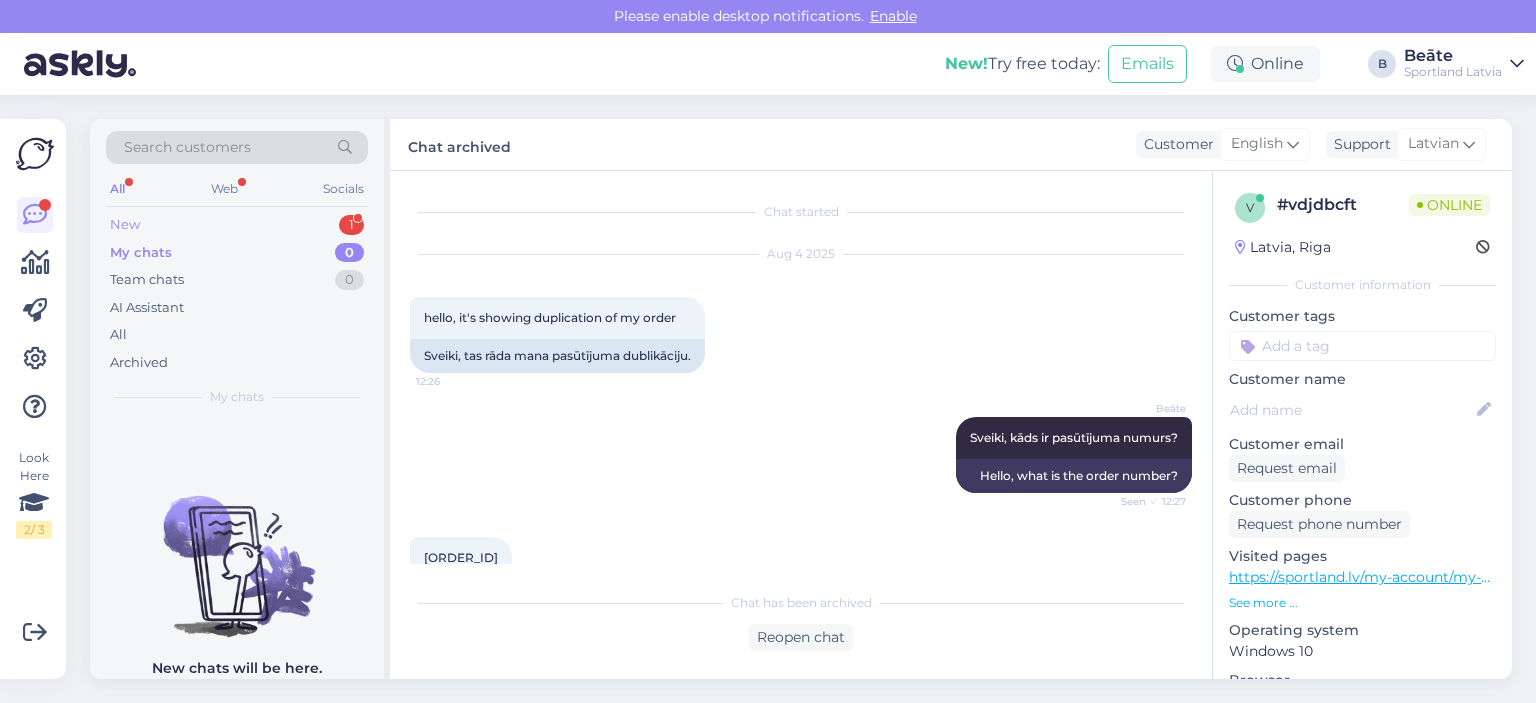 scroll, scrollTop: 0, scrollLeft: 0, axis: both 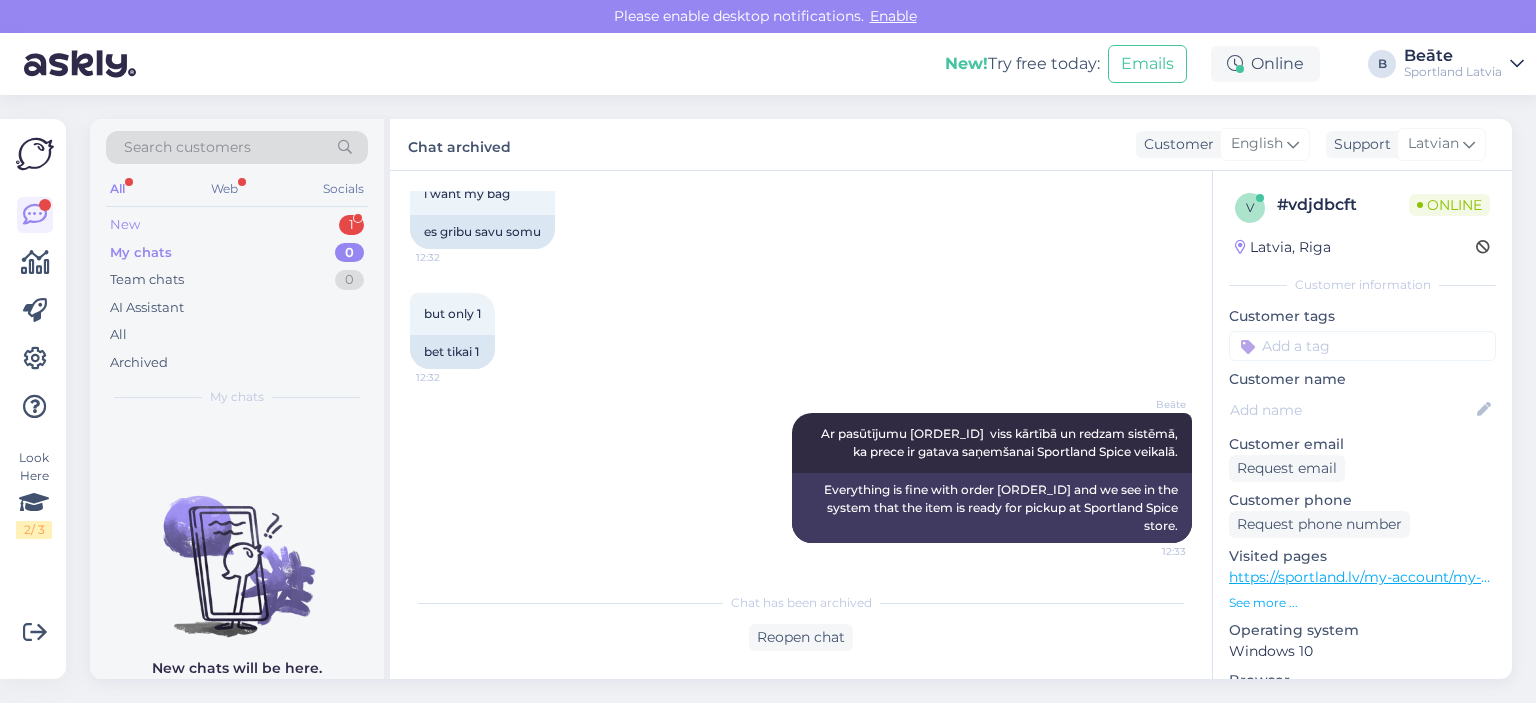 click on "New 1" at bounding box center (237, 225) 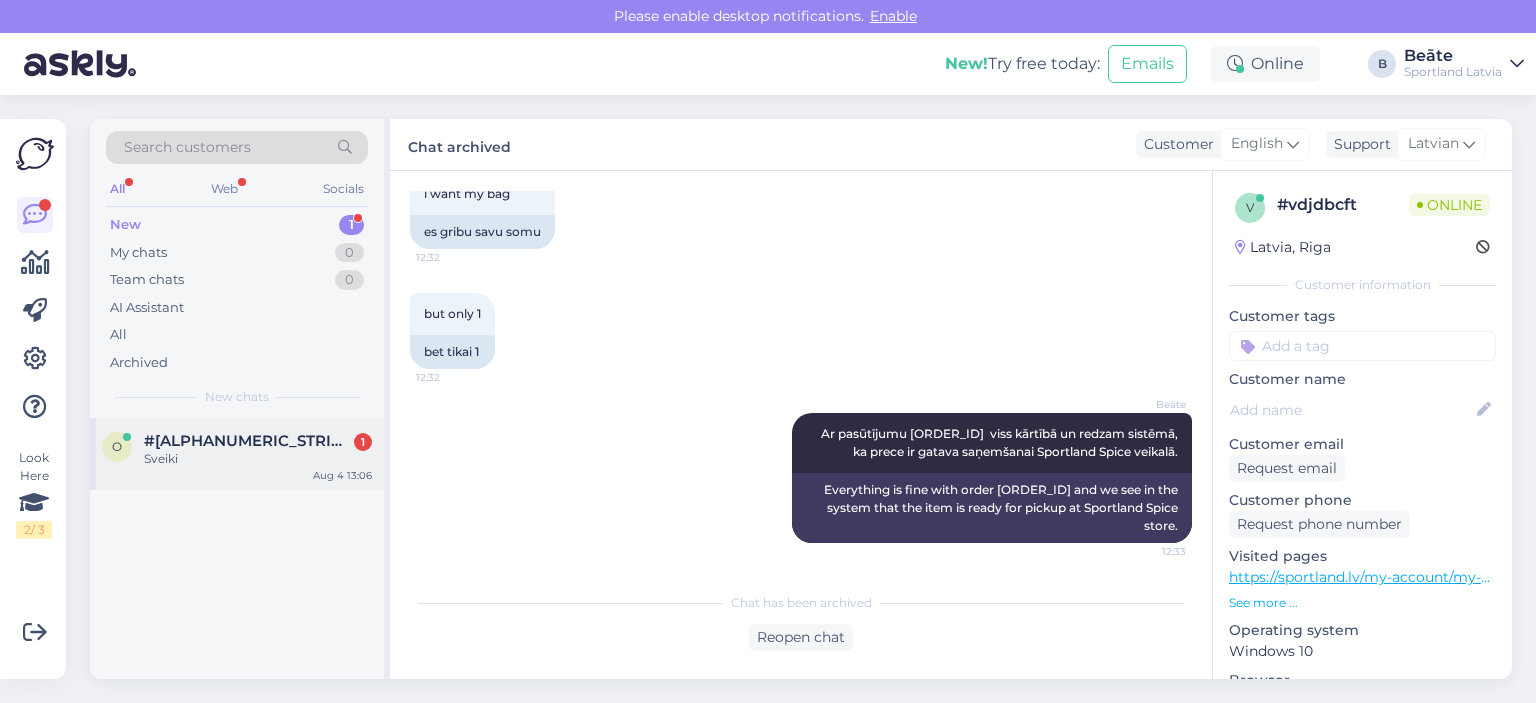 click on "Sveiki" at bounding box center (258, 459) 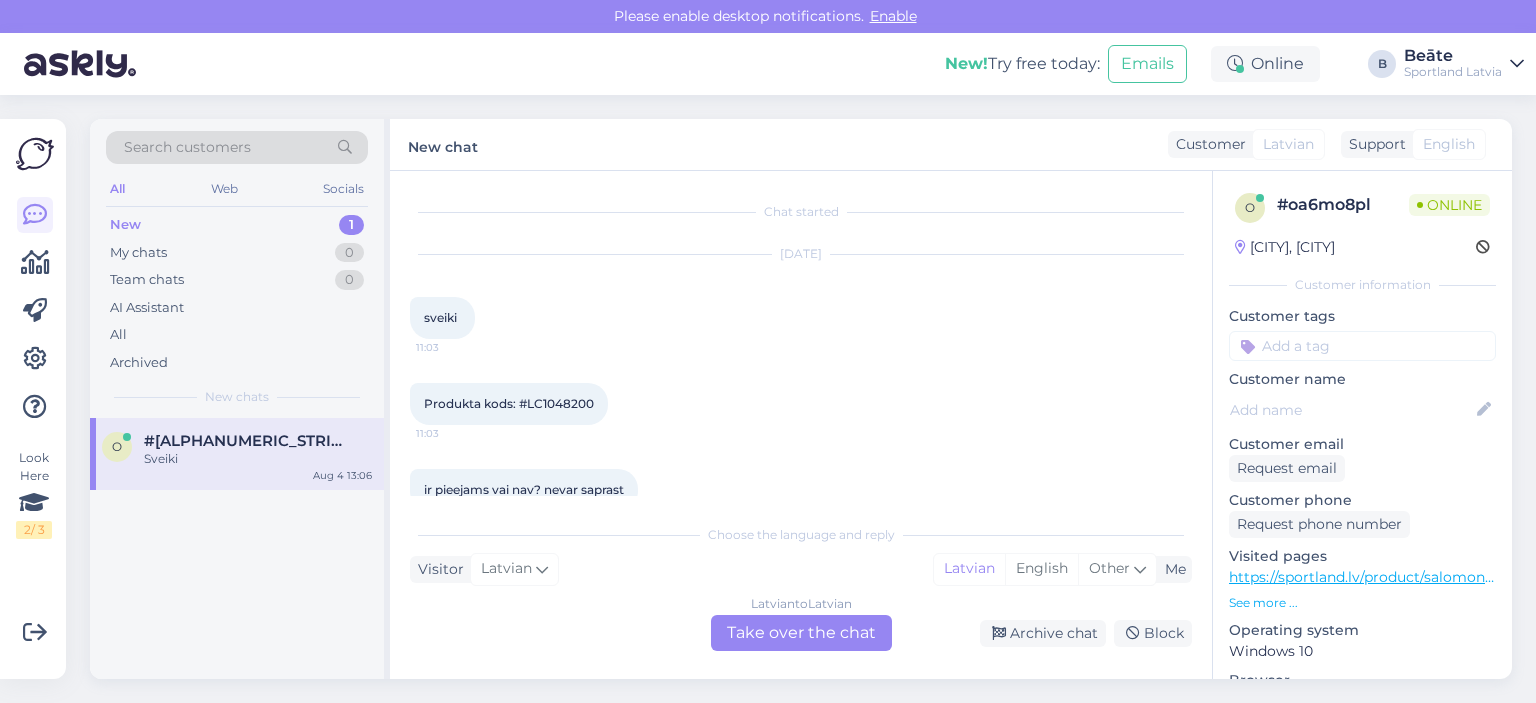 scroll, scrollTop: 612, scrollLeft: 0, axis: vertical 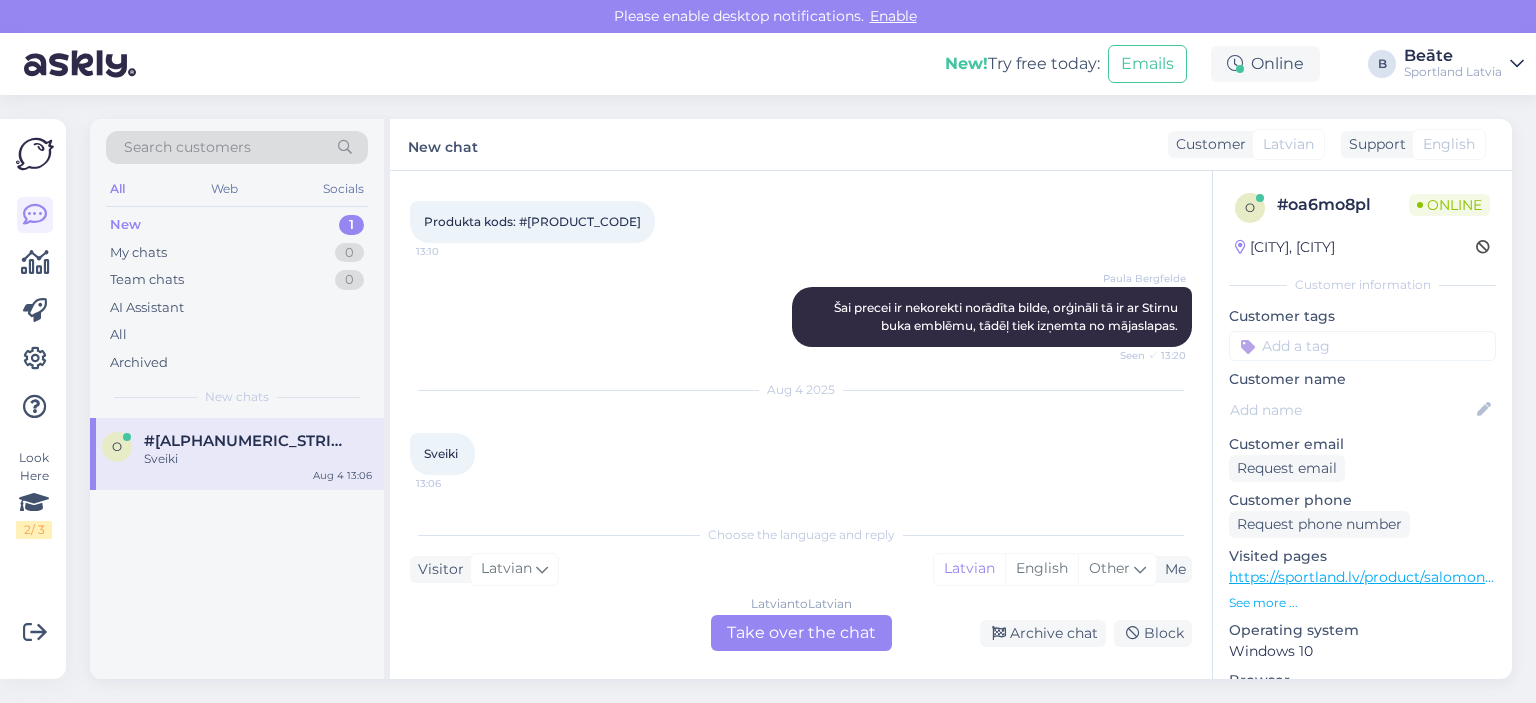 click on "Latvian  to  Latvian Take over the chat" at bounding box center (801, 633) 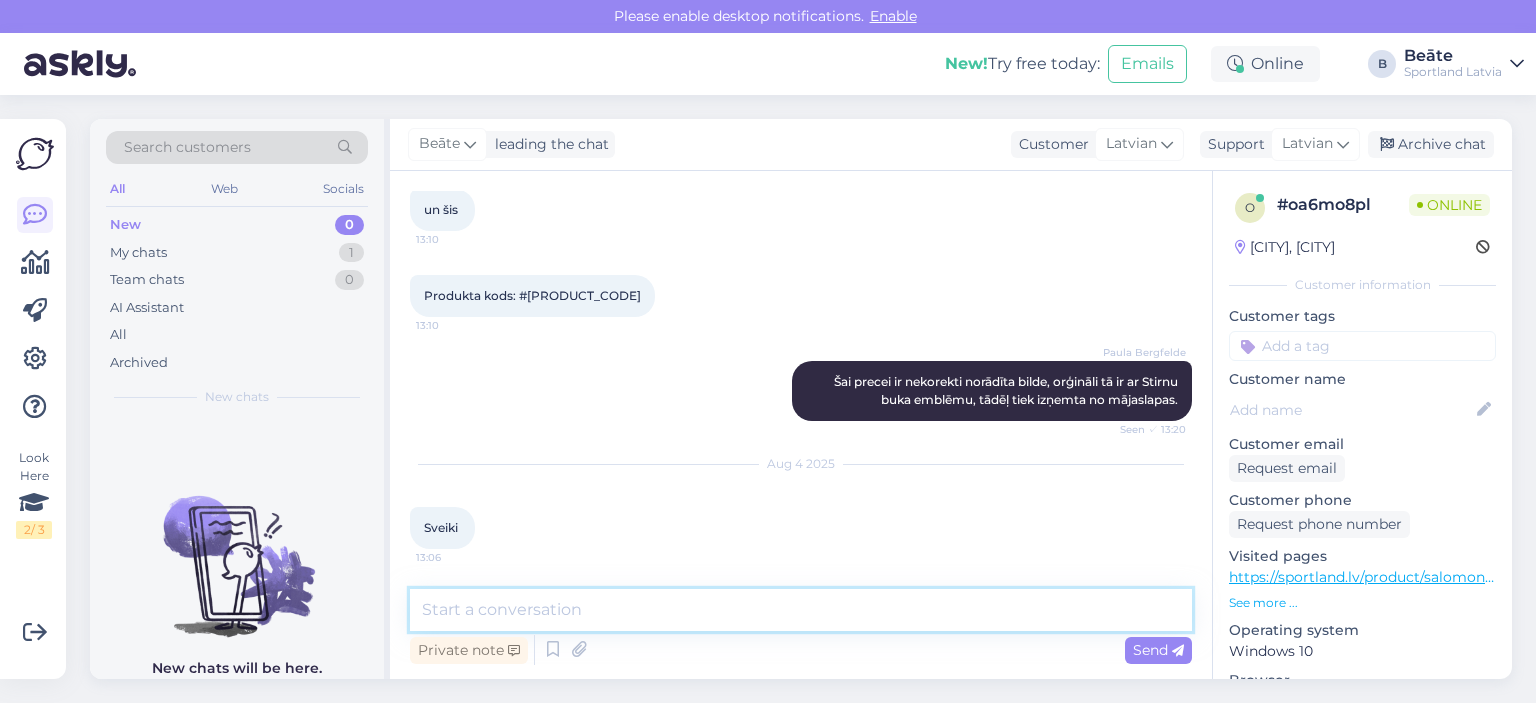 click at bounding box center (801, 610) 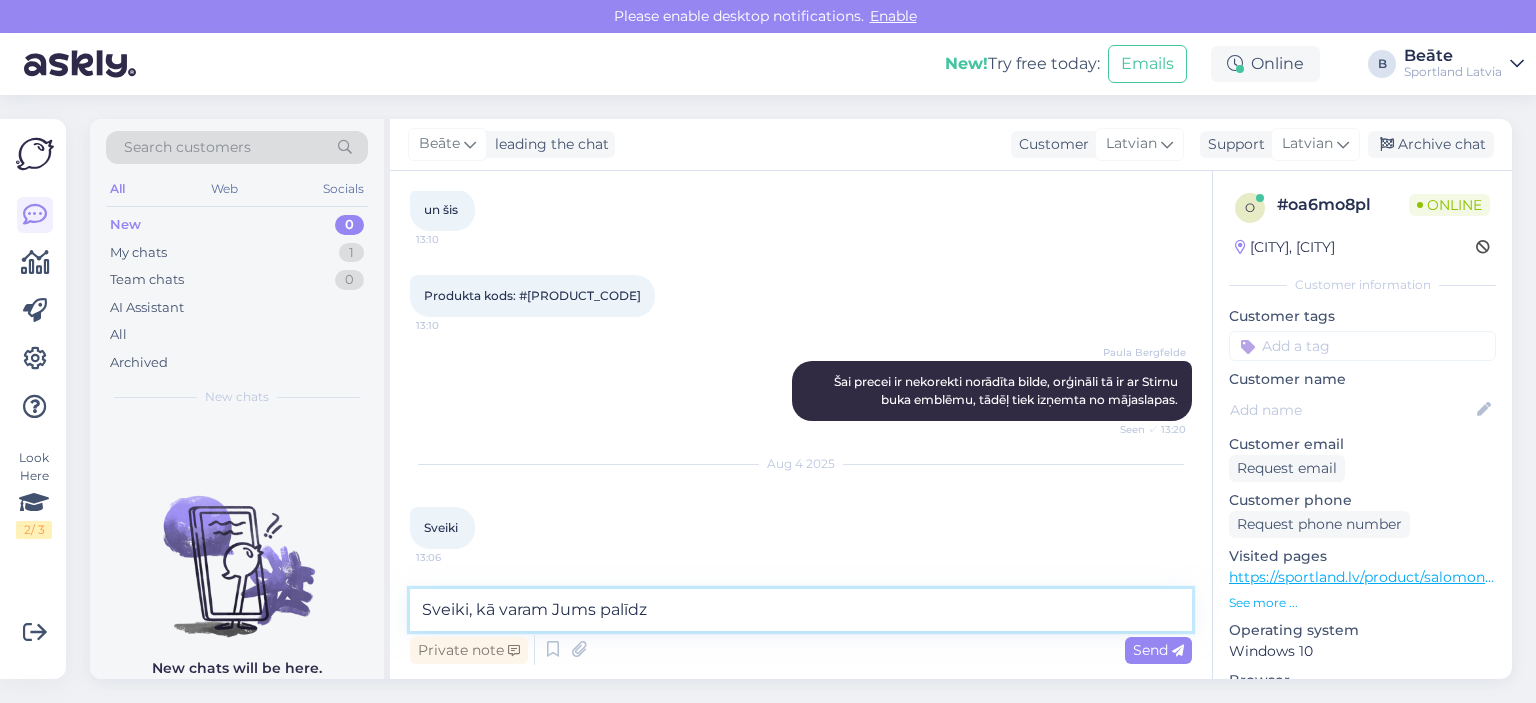 scroll, scrollTop: 624, scrollLeft: 0, axis: vertical 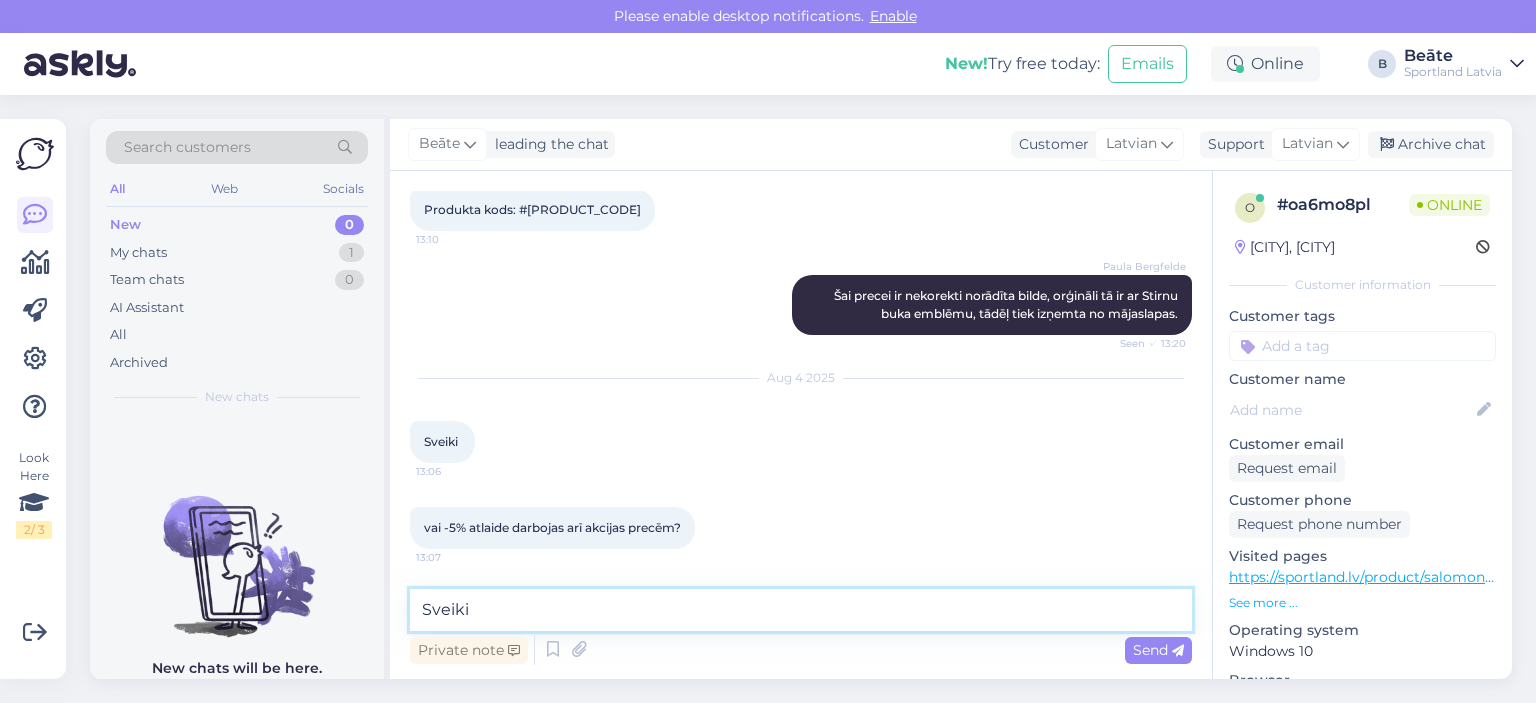 type on "Sveiki." 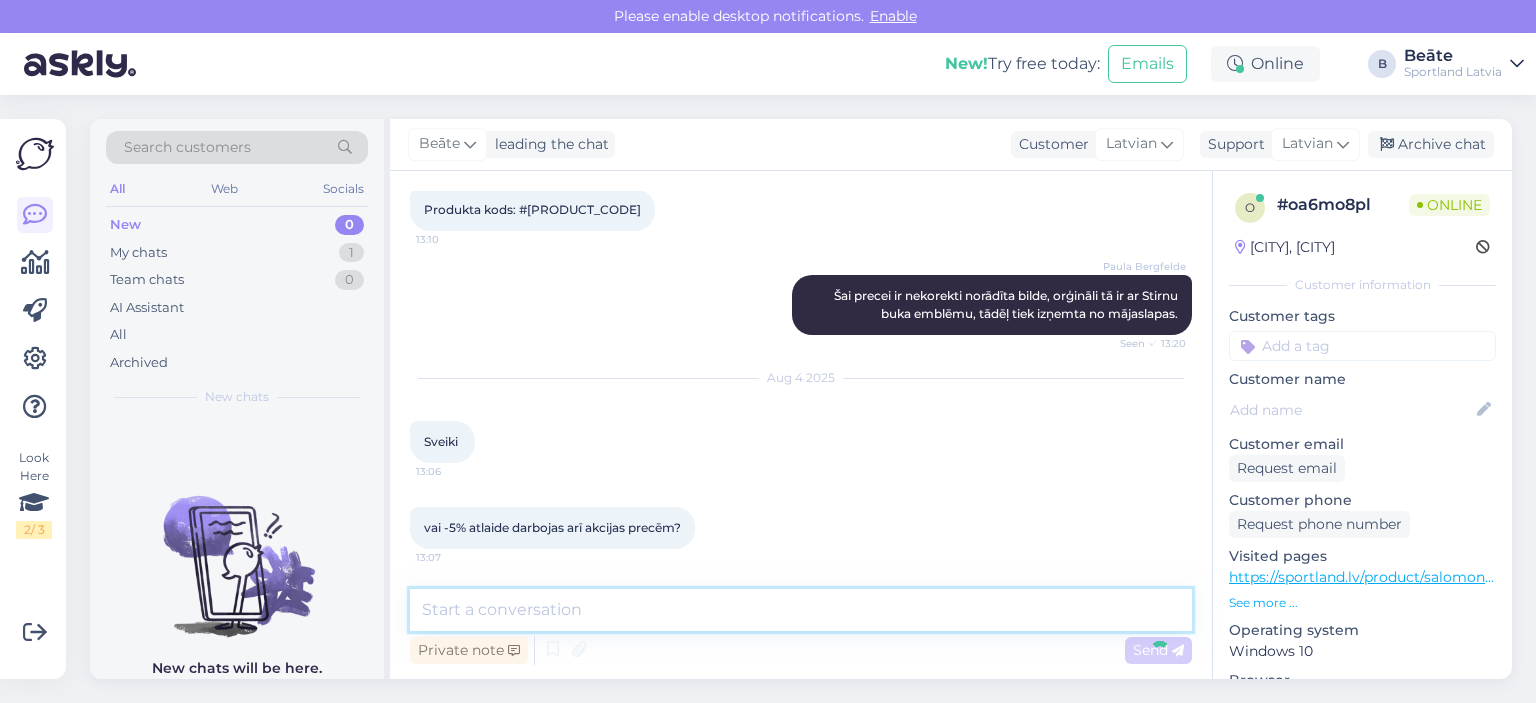 scroll, scrollTop: 710, scrollLeft: 0, axis: vertical 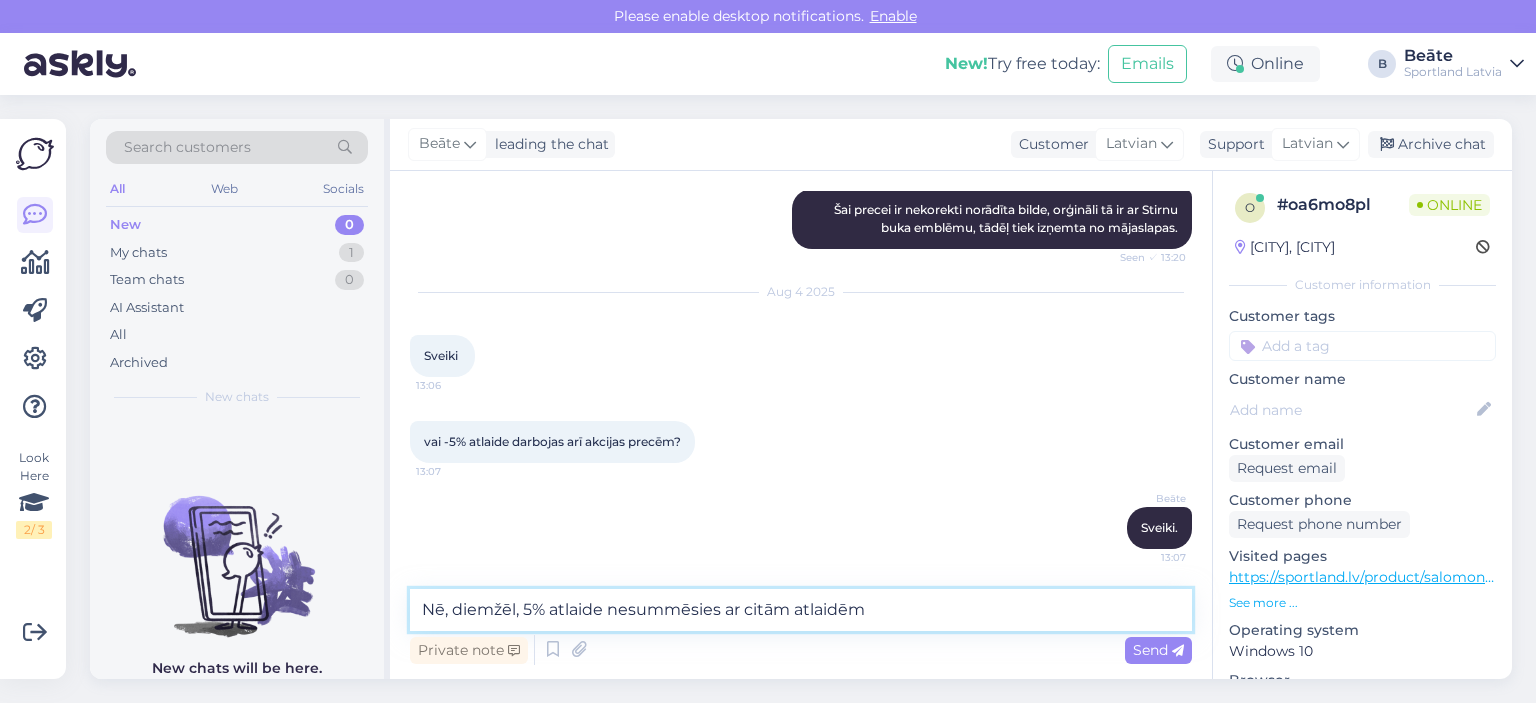 type on "Nē, diemžēl, 5% atlaide nesummēsies ar citām atlaidēm." 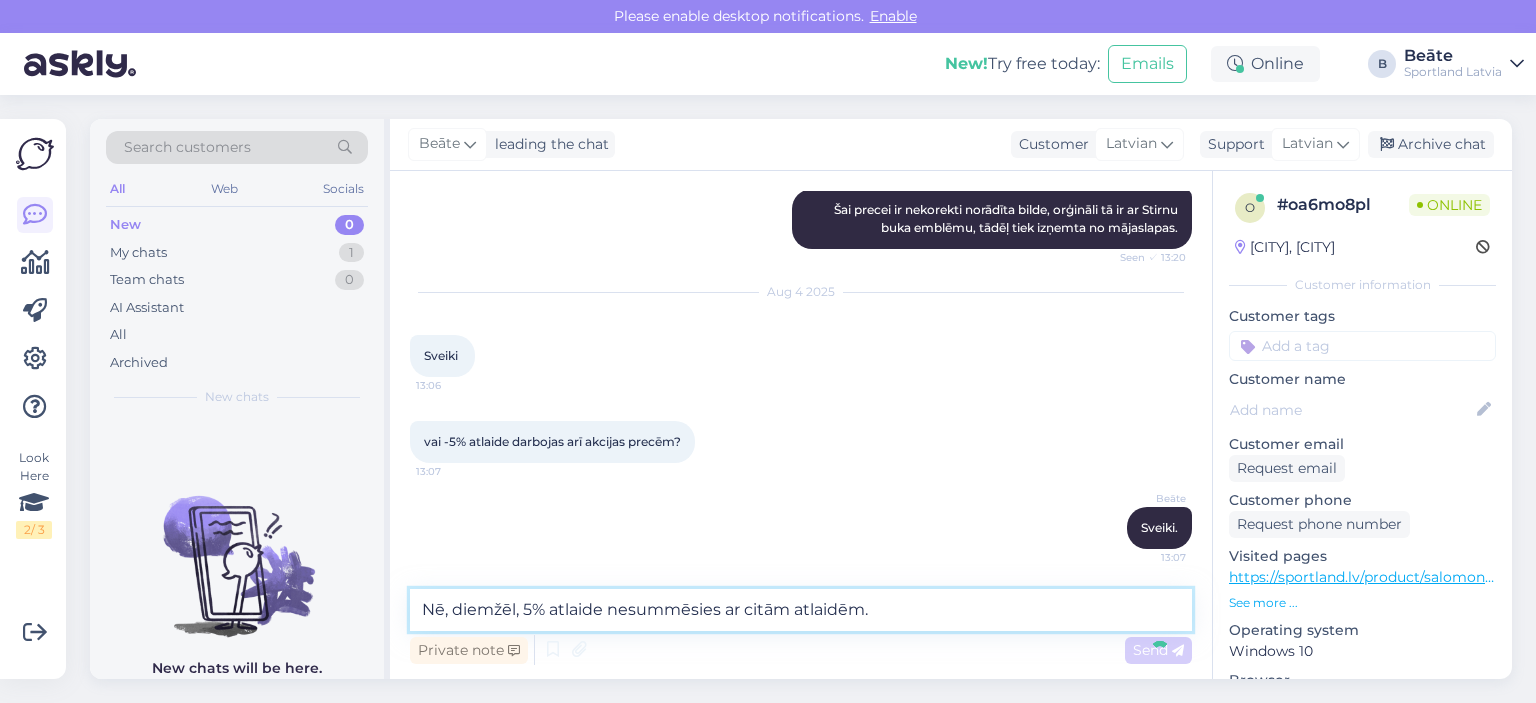 type 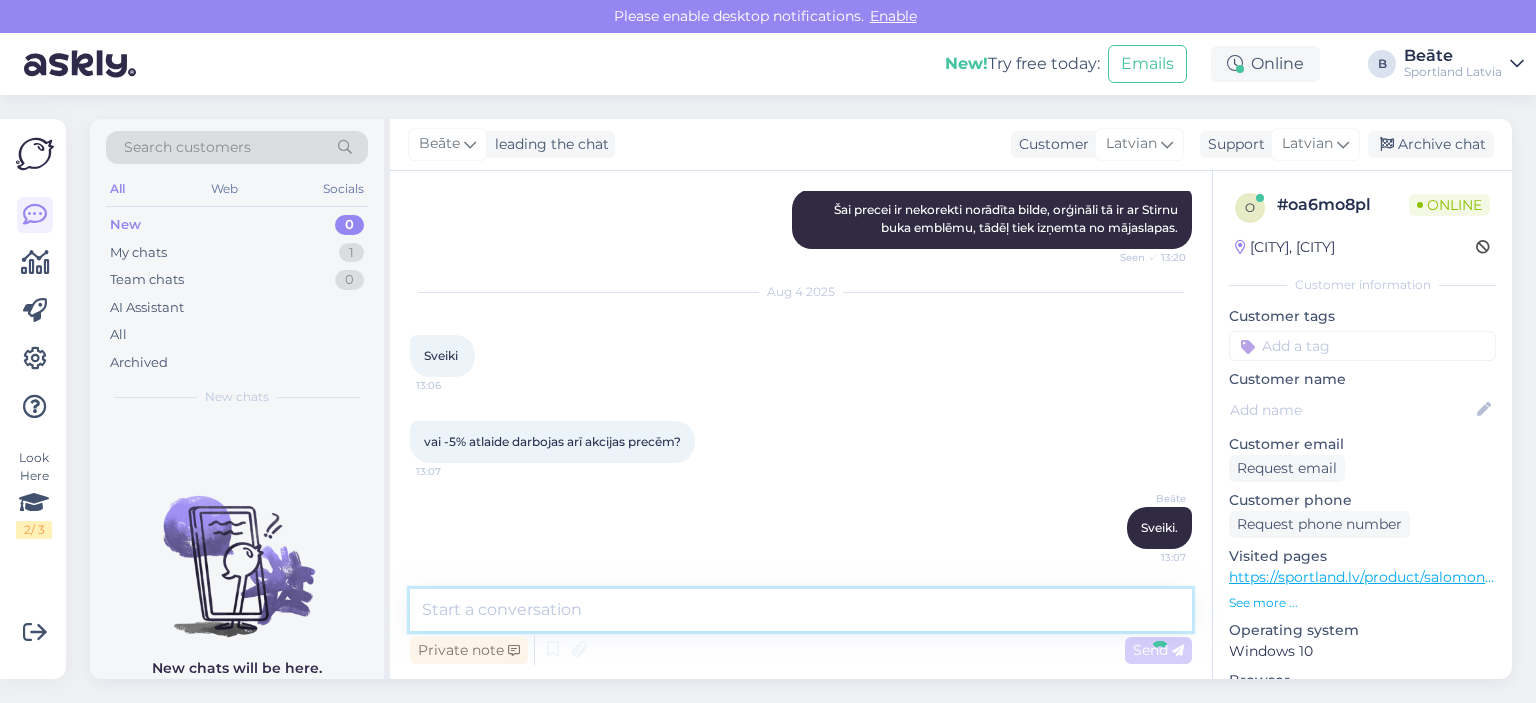 scroll, scrollTop: 796, scrollLeft: 0, axis: vertical 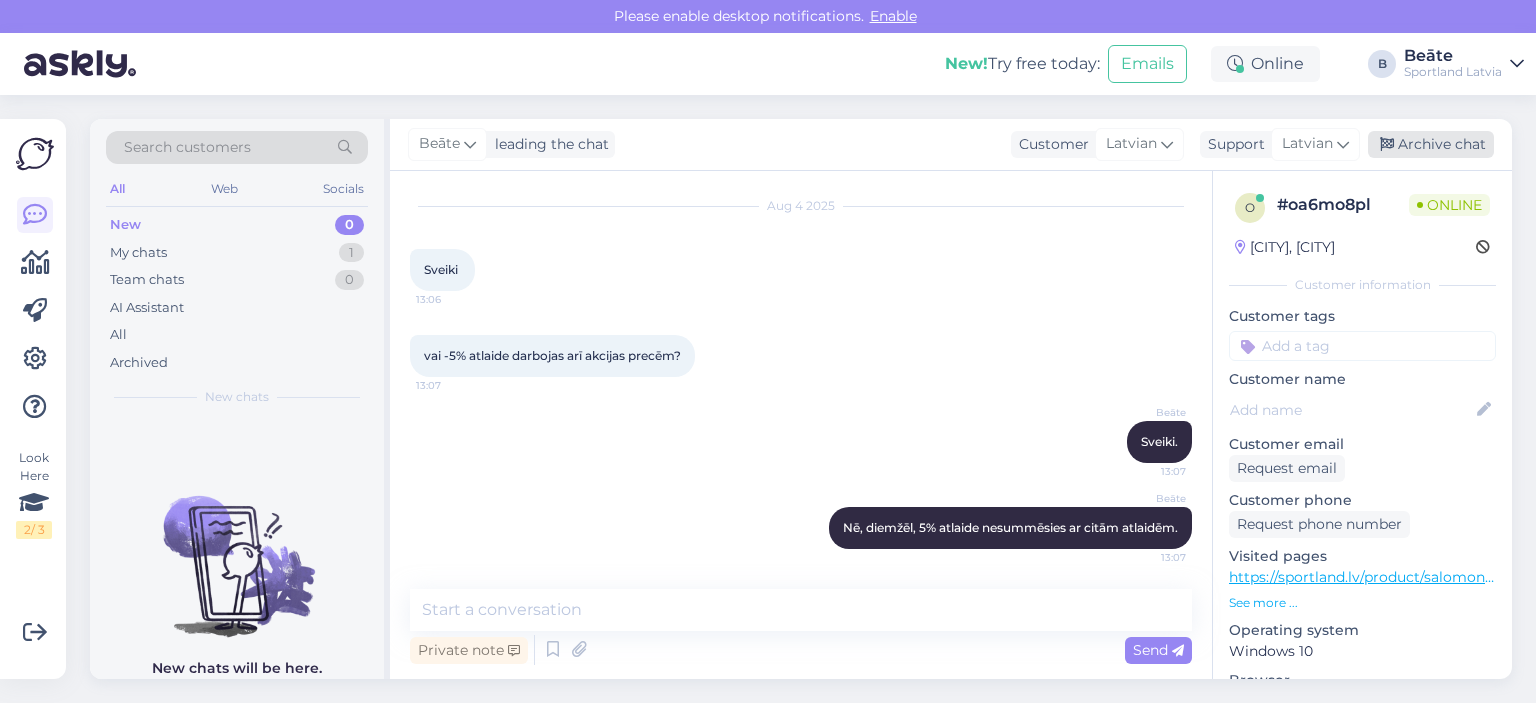 click on "Archive chat" at bounding box center [1431, 144] 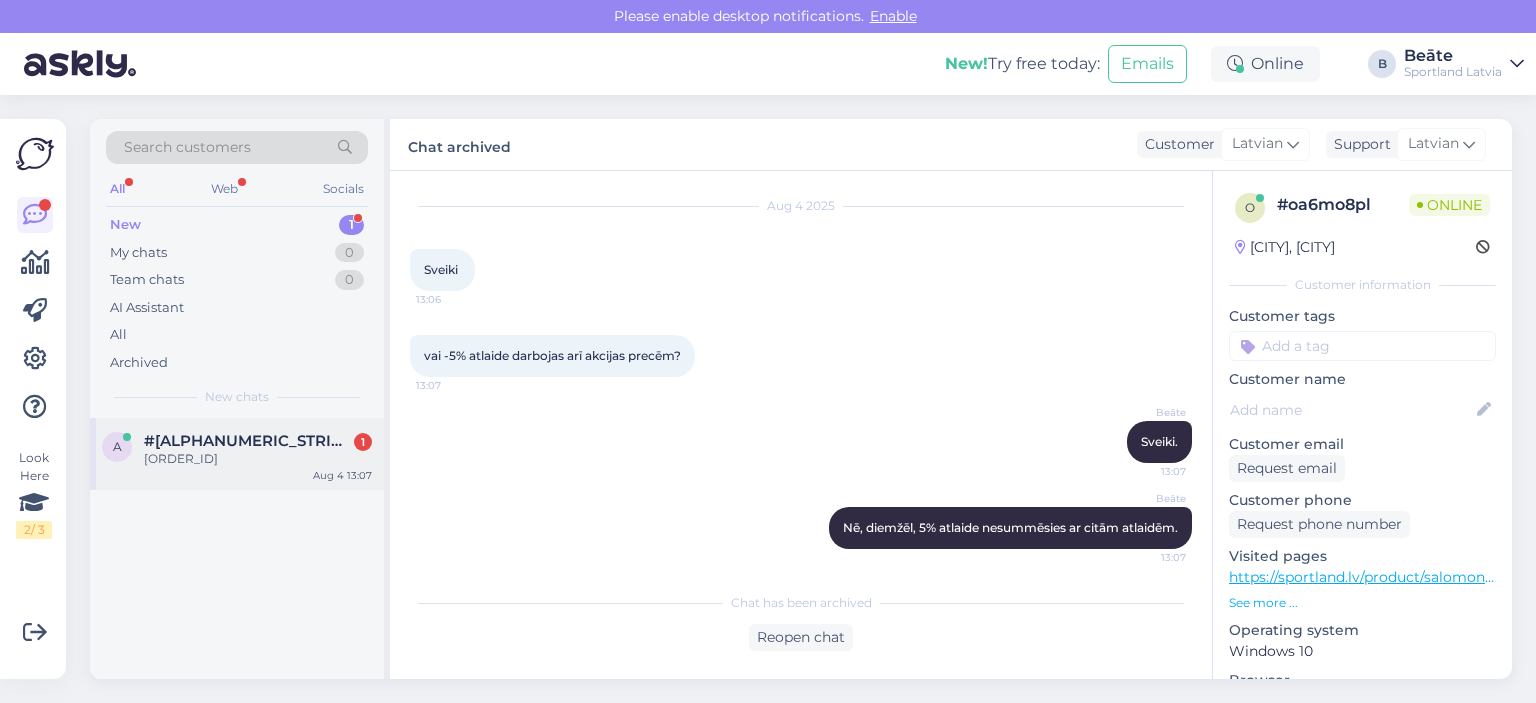 click on "[ORDER_ID] [NUMBER] [MONTH] [NUMBER] [TIME]" at bounding box center [237, 454] 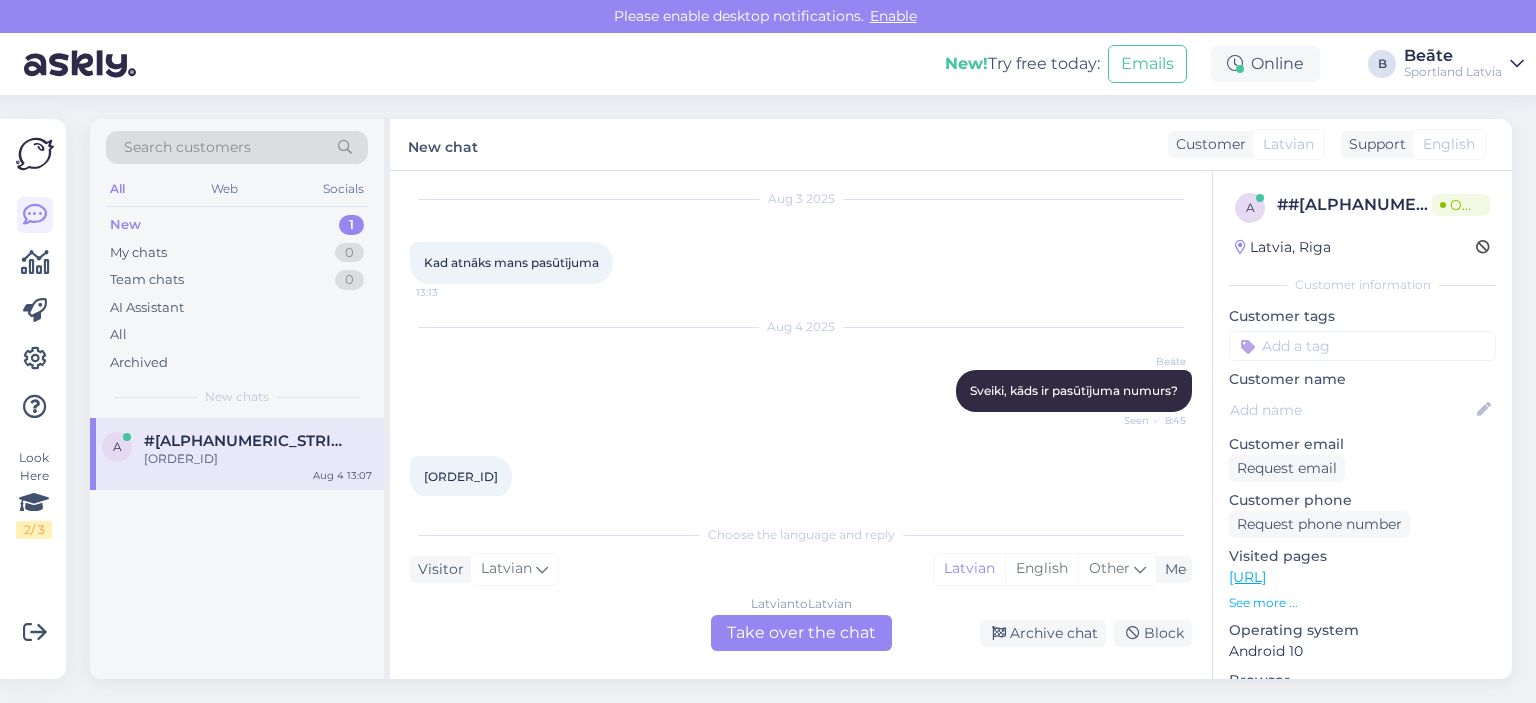 scroll, scrollTop: 78, scrollLeft: 0, axis: vertical 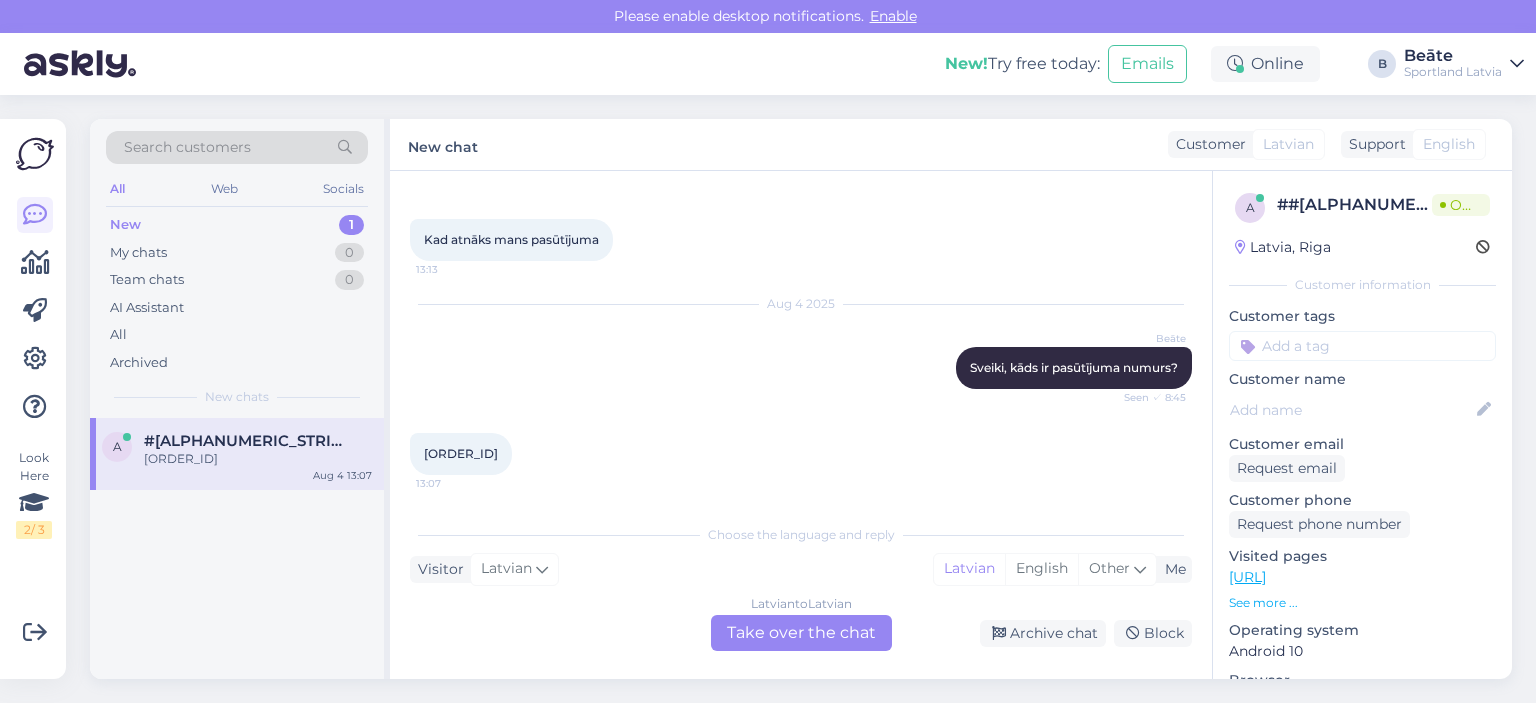 click on "[ORDER_ID]" at bounding box center (461, 453) 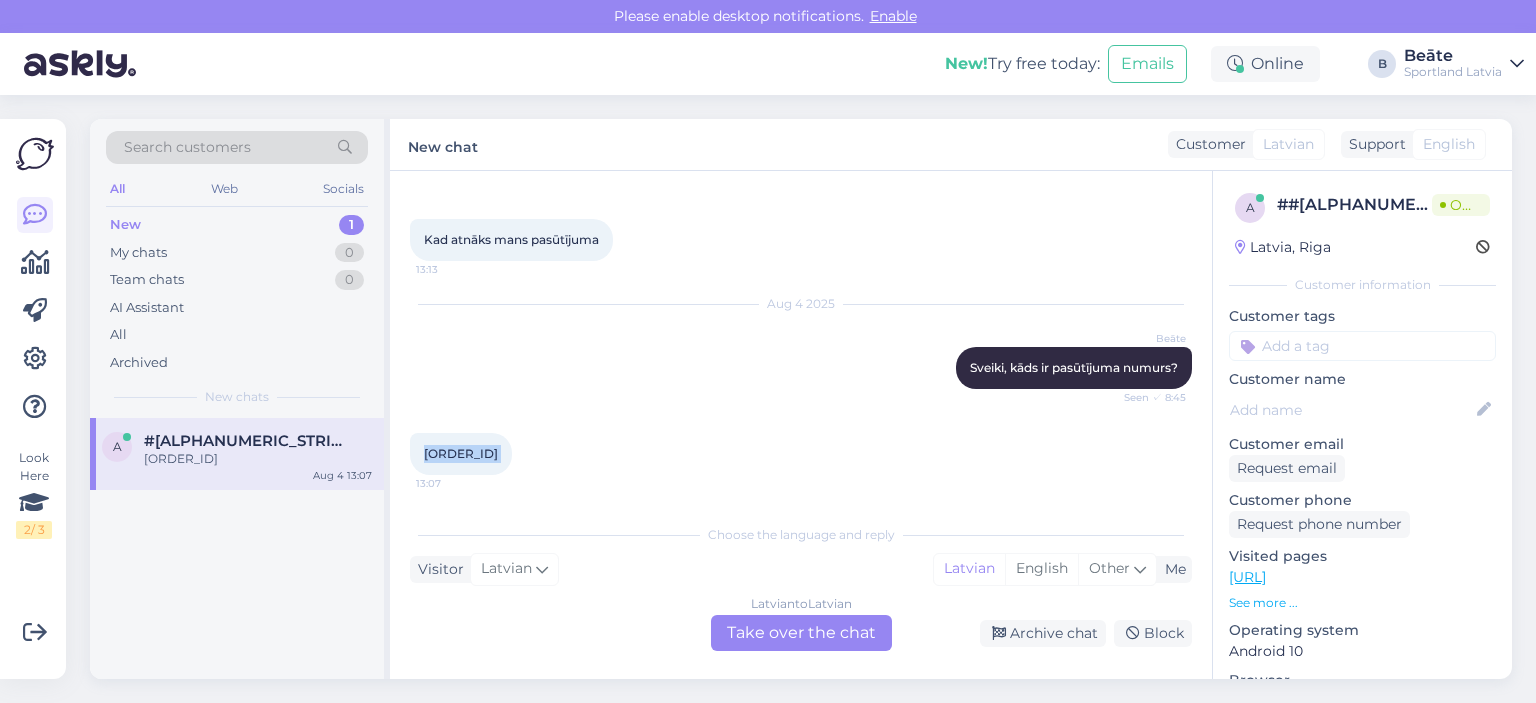 click on "[ORDER_ID]" at bounding box center (461, 453) 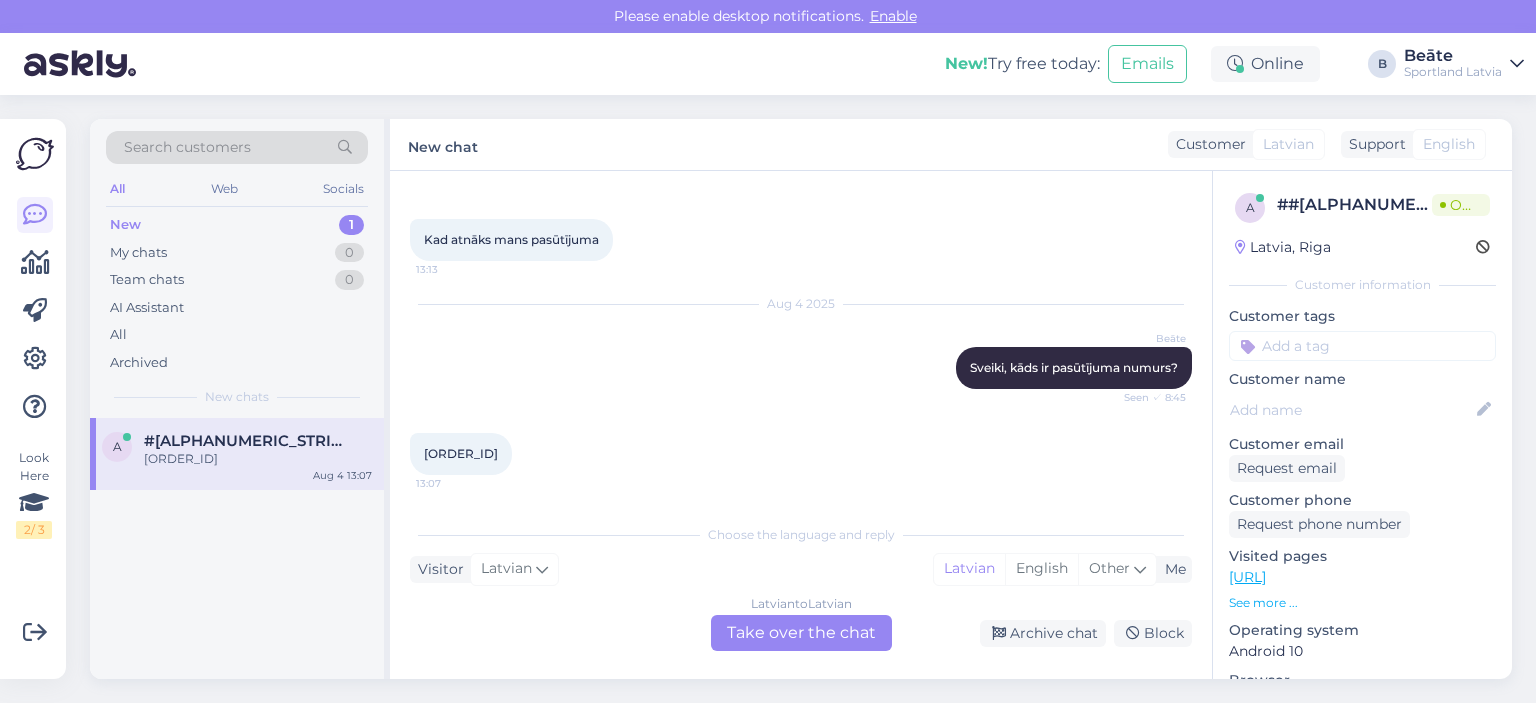 click on "[DATE] [NAME] Sveiki, kāds ir pasūtījuma numurs?  Seen ✓ 8:45" at bounding box center [801, 347] 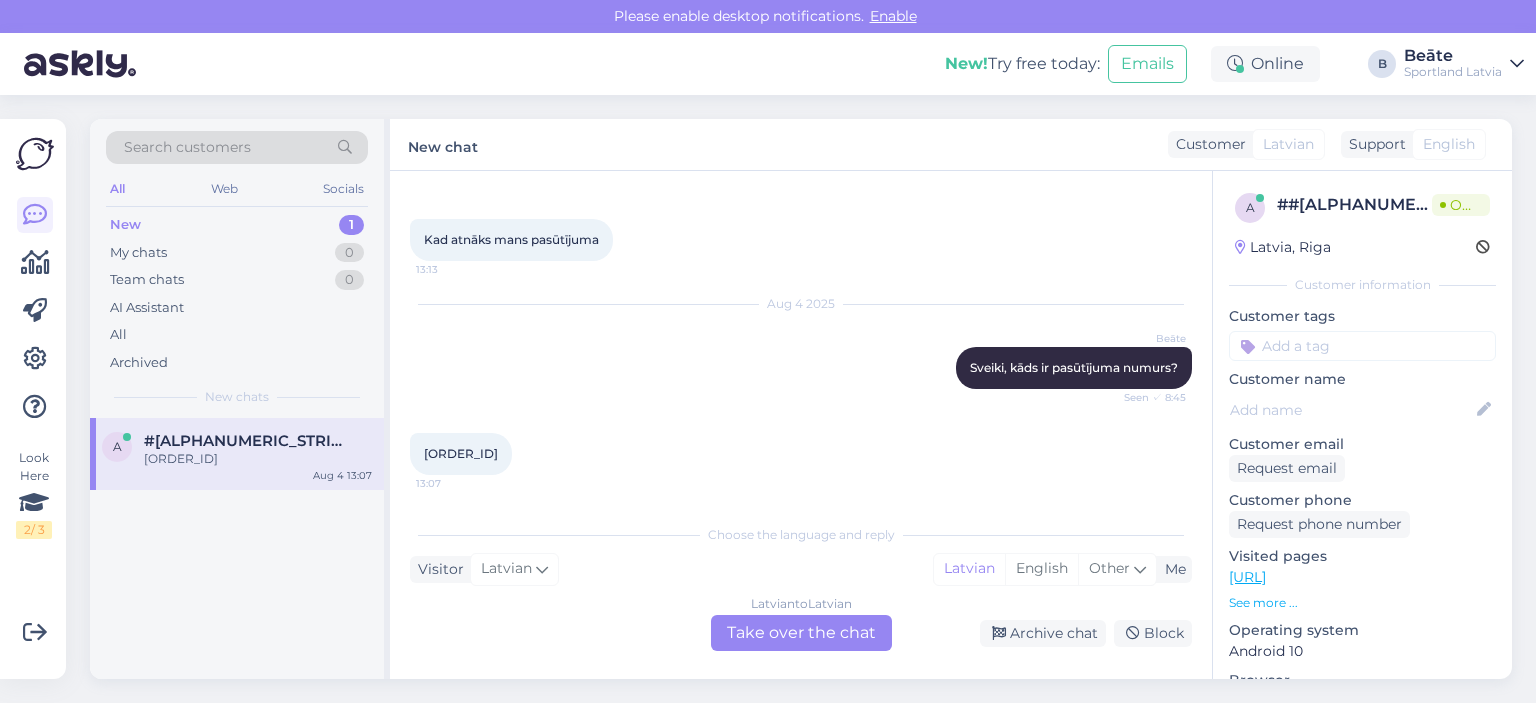 click on "Latvian  to  Latvian Take over the chat" at bounding box center [801, 633] 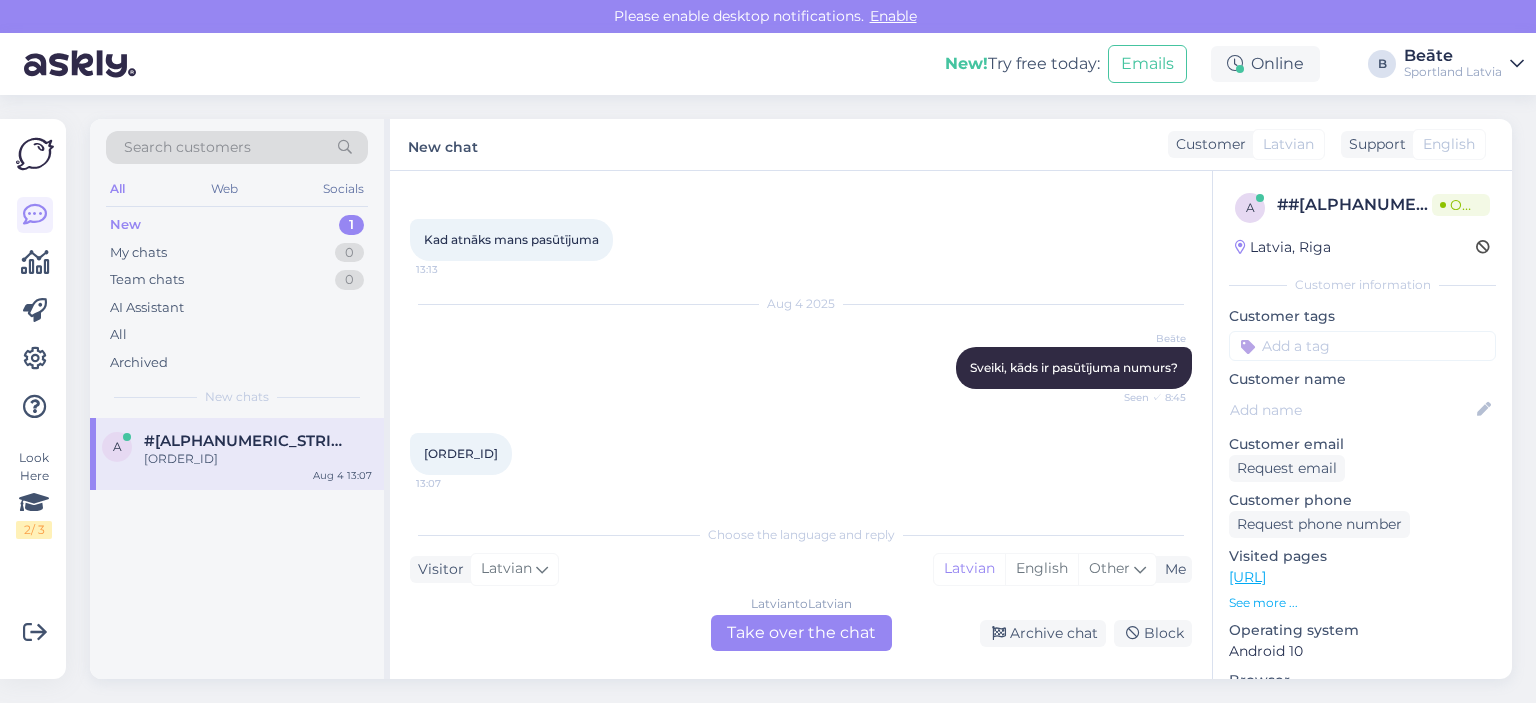 scroll, scrollTop: 4, scrollLeft: 0, axis: vertical 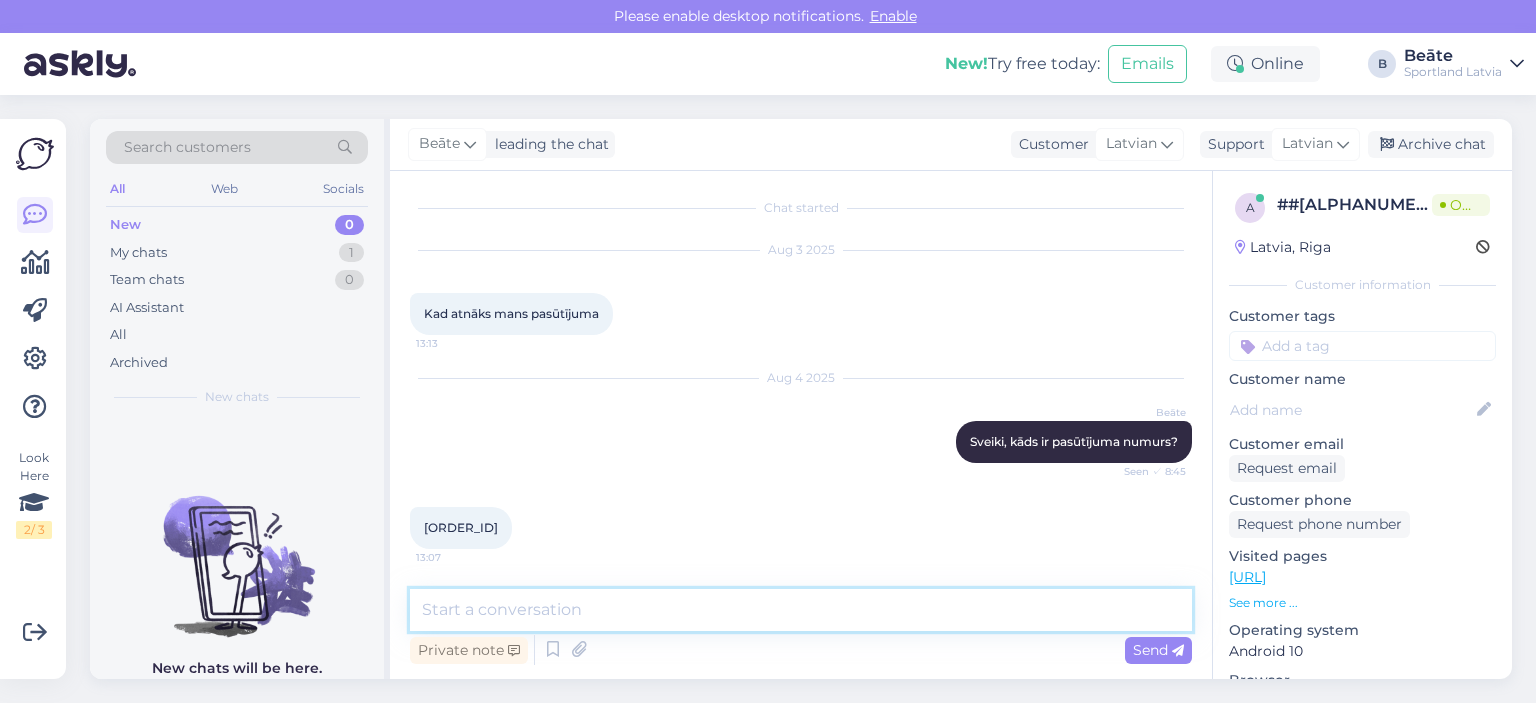 click at bounding box center (801, 610) 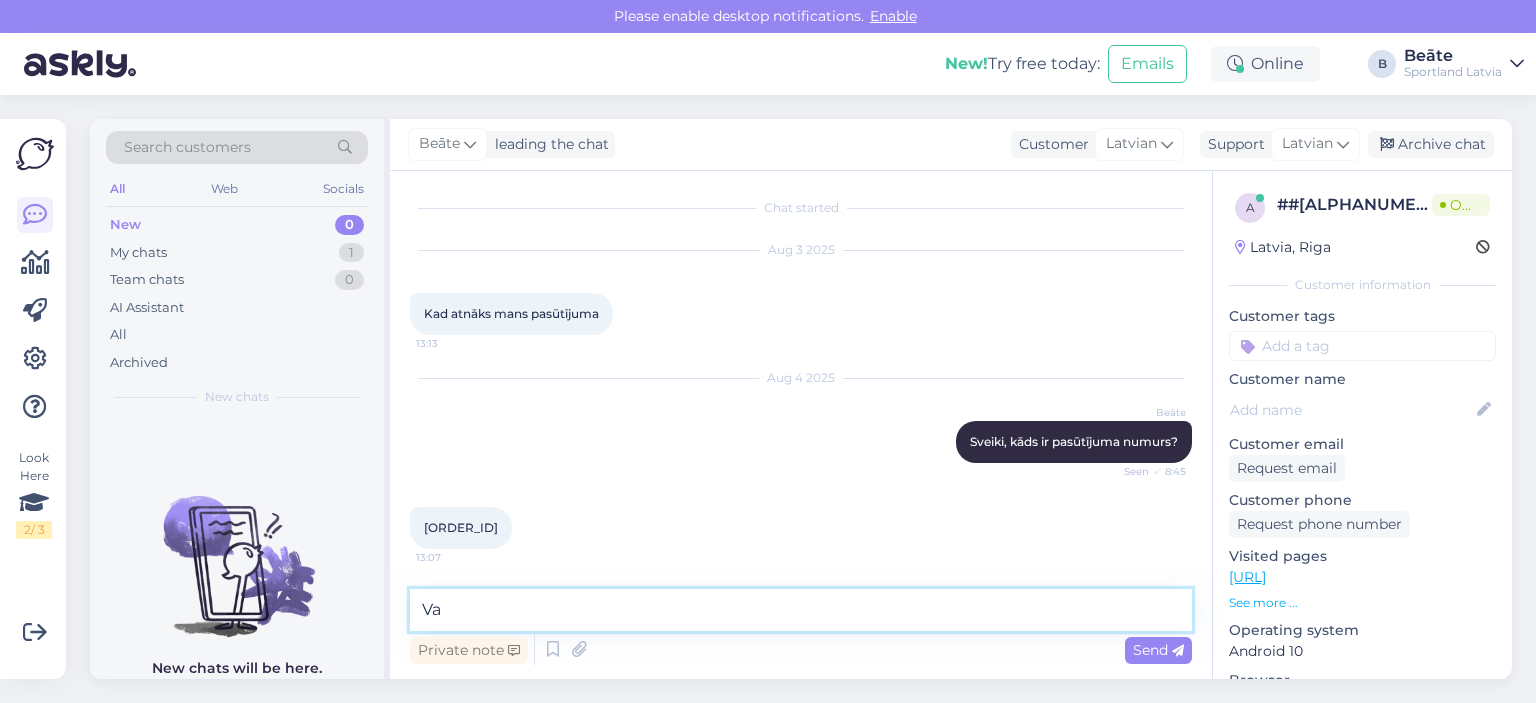 type on "V" 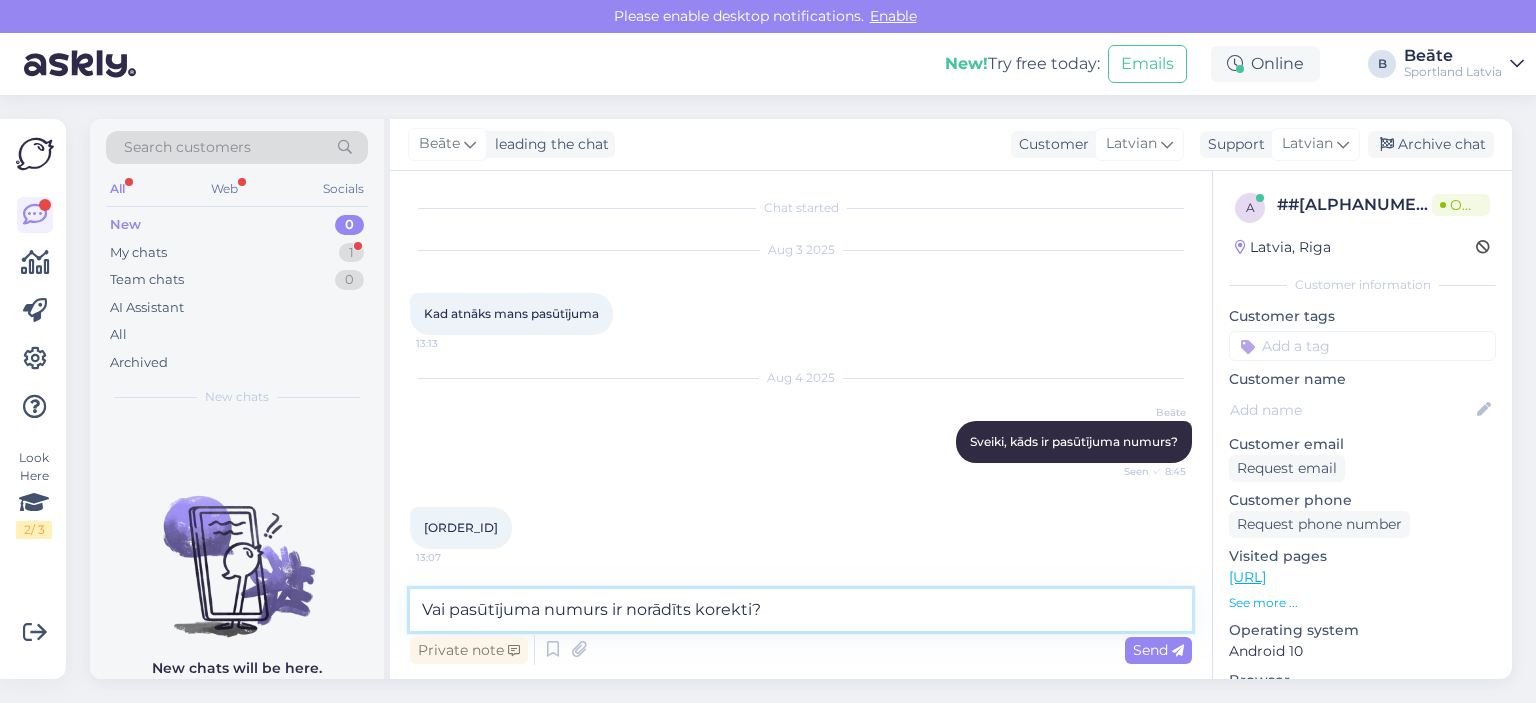 scroll, scrollTop: 90, scrollLeft: 0, axis: vertical 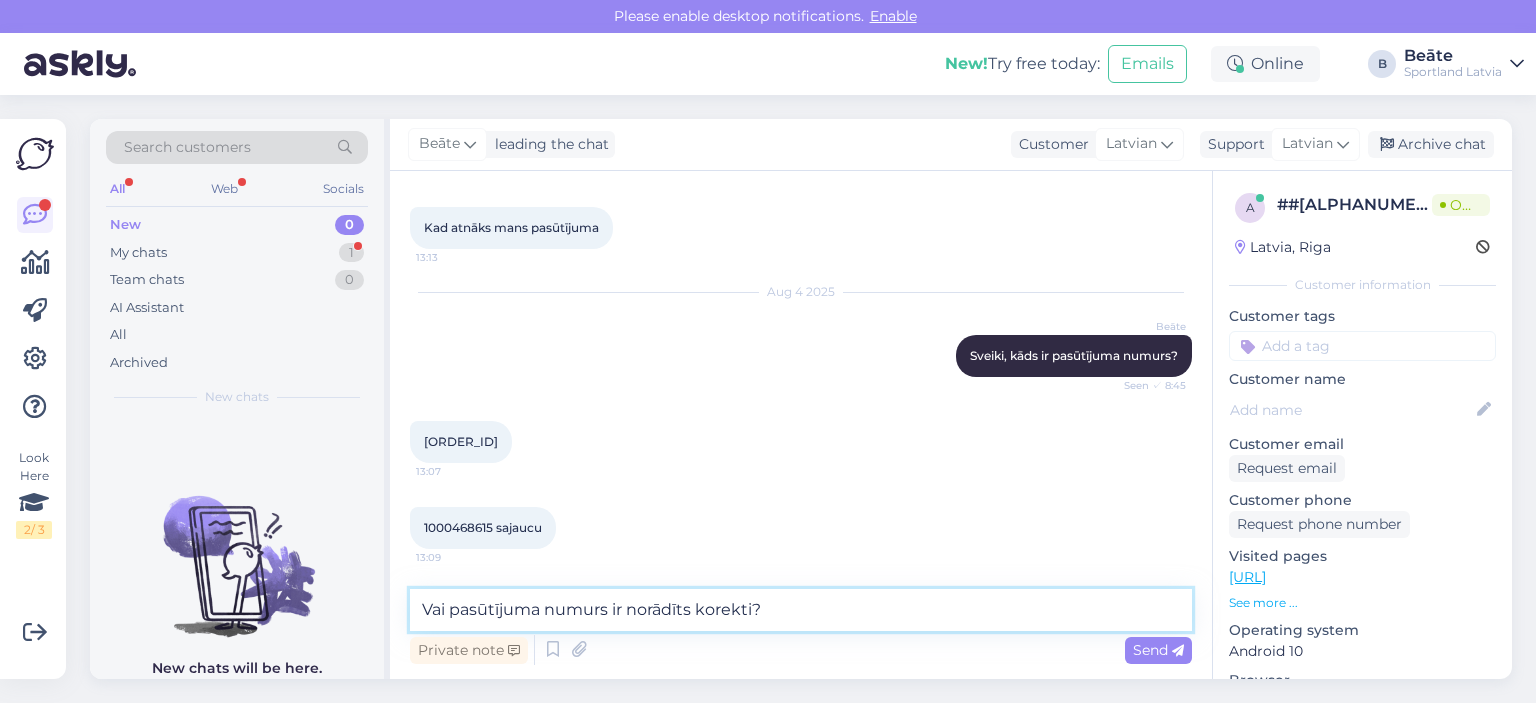 drag, startPoint x: 792, startPoint y: 611, endPoint x: 392, endPoint y: 607, distance: 400.02 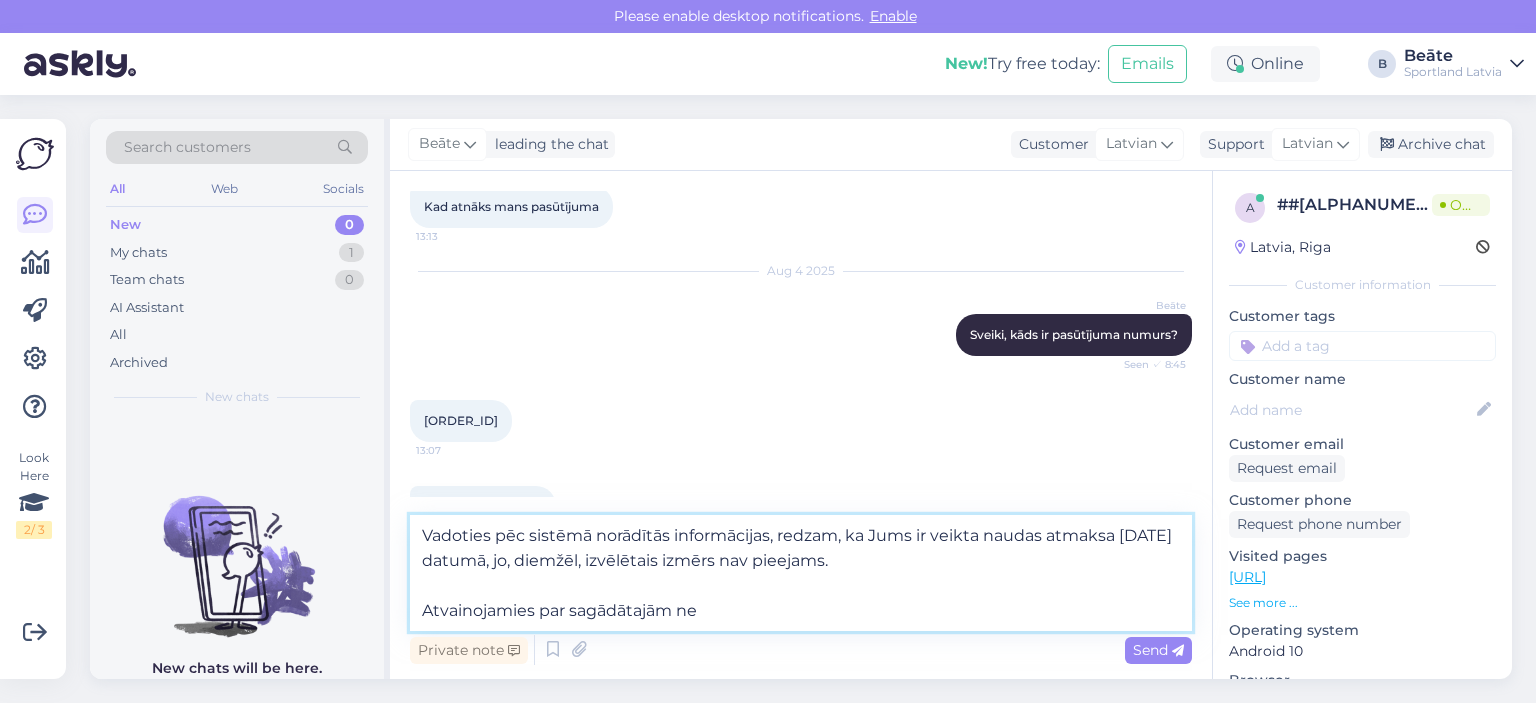 scroll, scrollTop: 249, scrollLeft: 0, axis: vertical 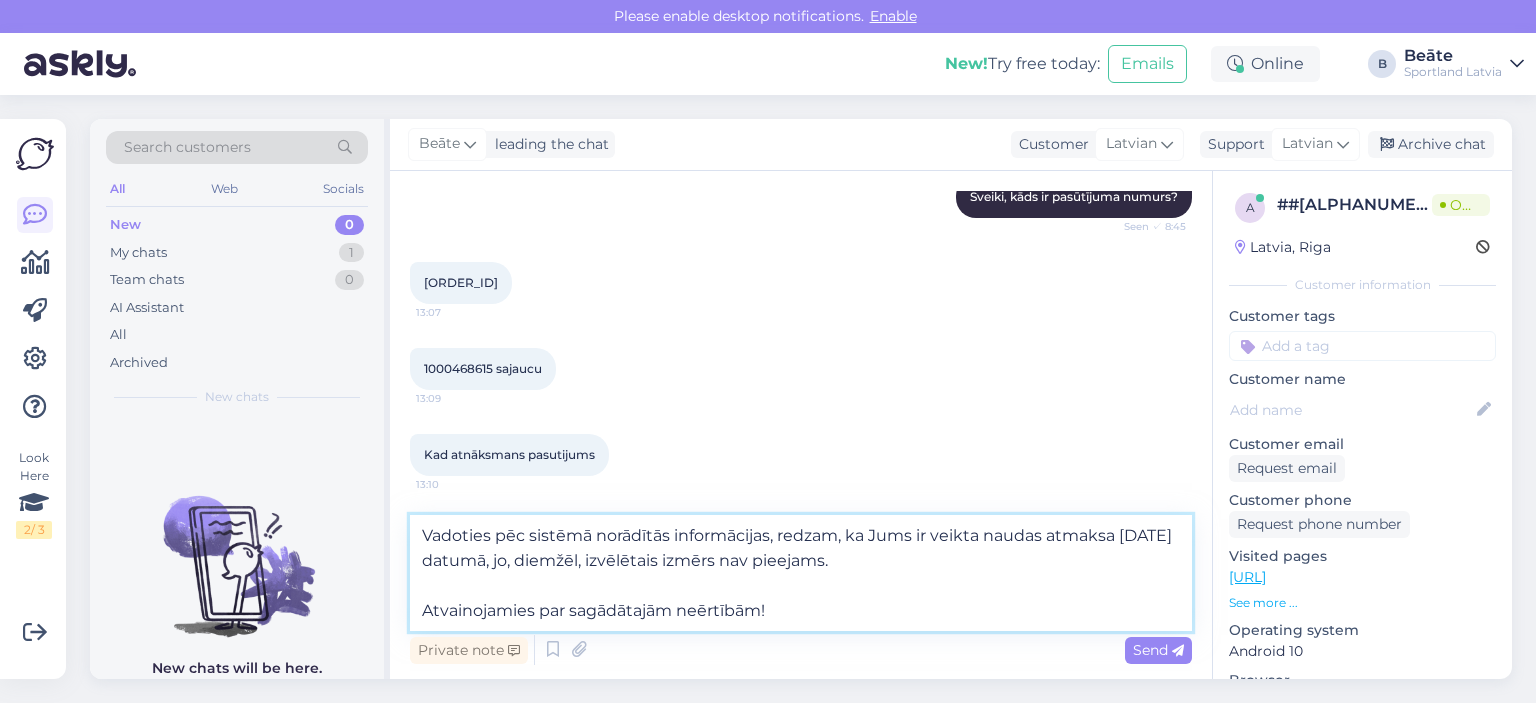 type on "Vadoties pēc sistēmā norādītās informācijas, redzam, ka Jums ir veikta naudas atmaksa [DATE] datumā, jo, diemžēl, izvēlētais izmērs nav pieejams.
Atvainojamies par sagādātajām neērtībām!" 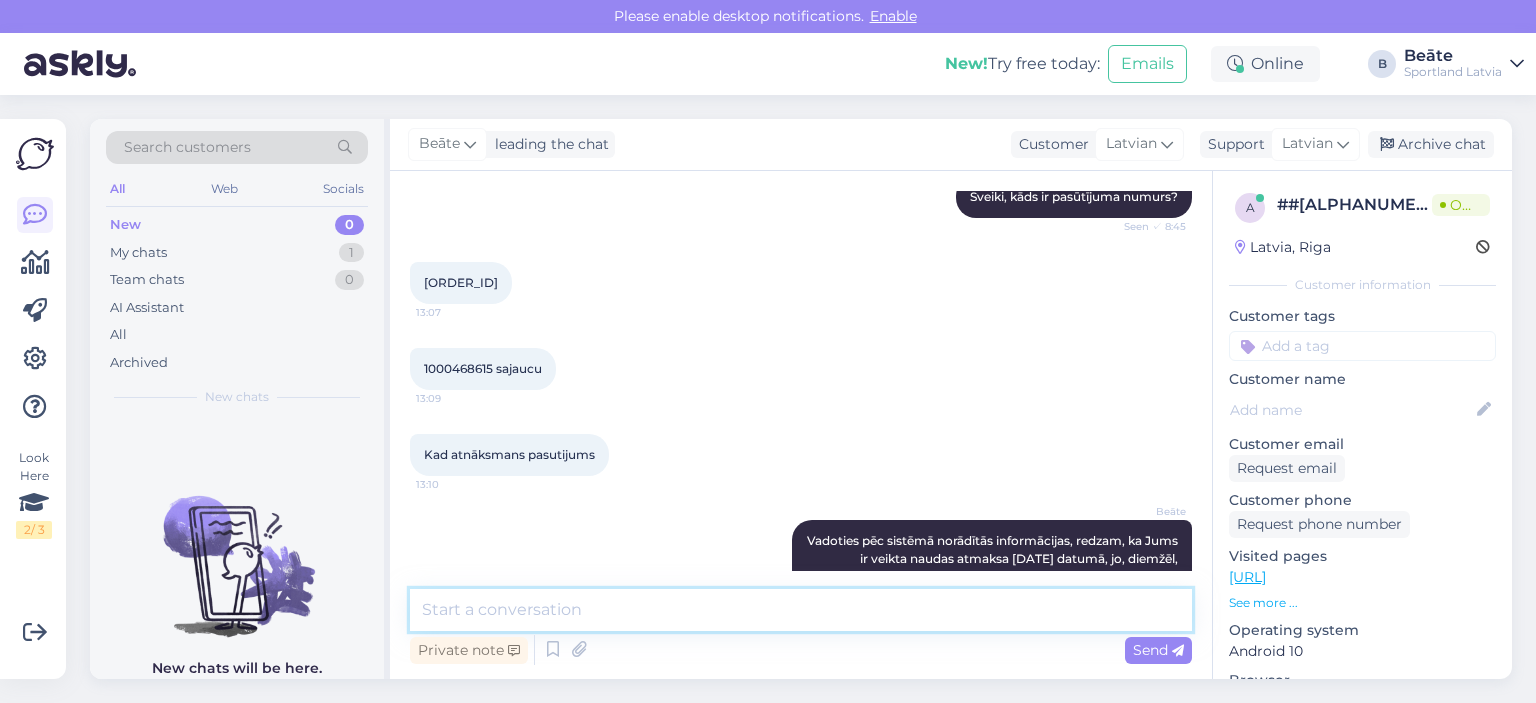 scroll, scrollTop: 334, scrollLeft: 0, axis: vertical 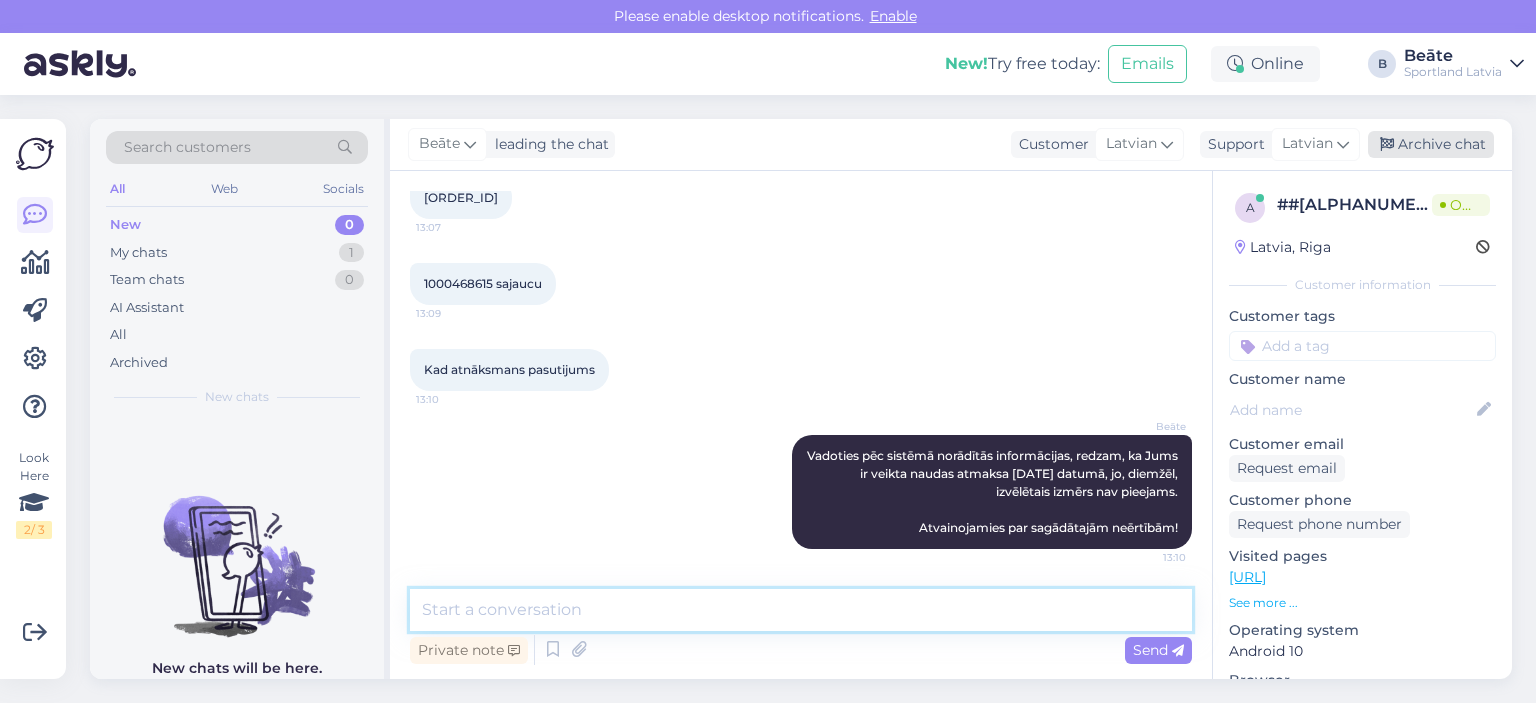 type 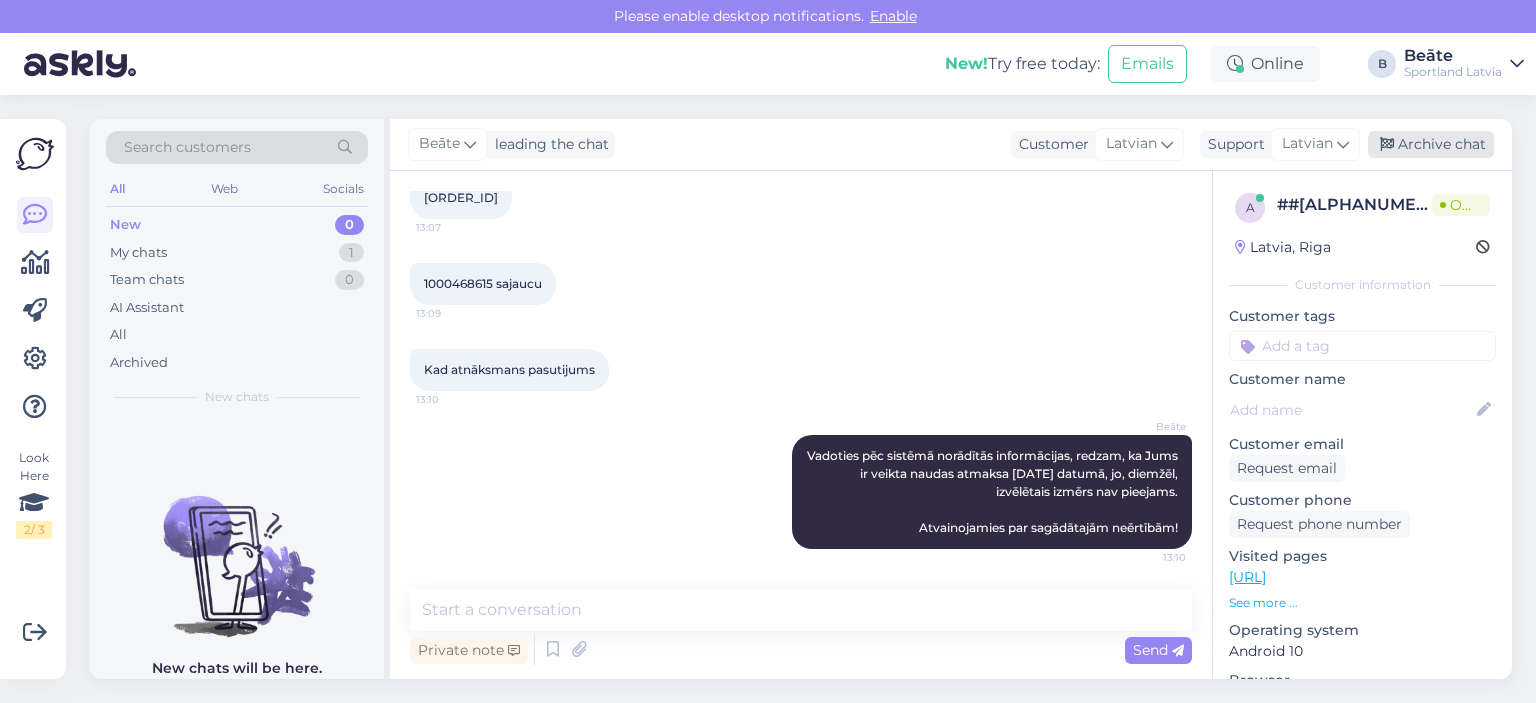 click on "Archive chat" at bounding box center (1431, 144) 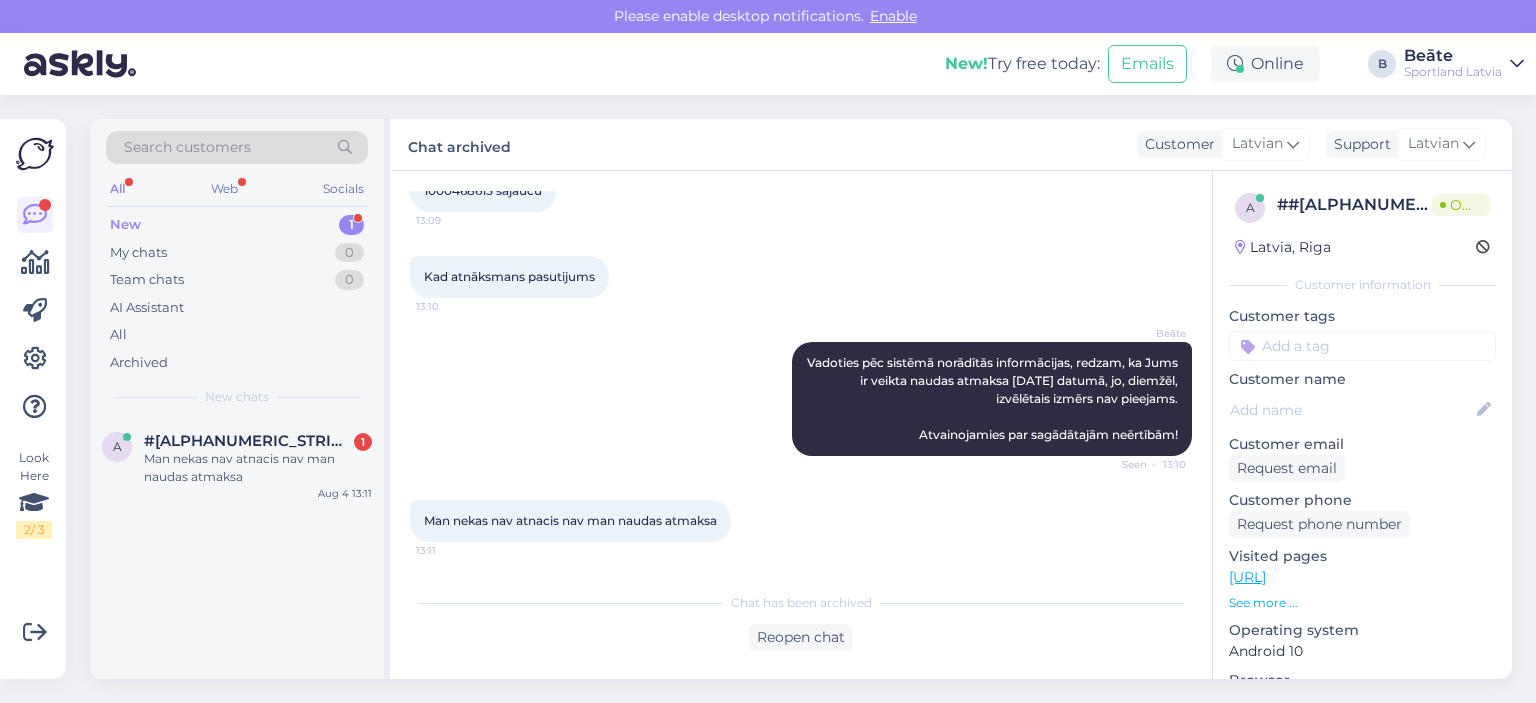 scroll, scrollTop: 426, scrollLeft: 0, axis: vertical 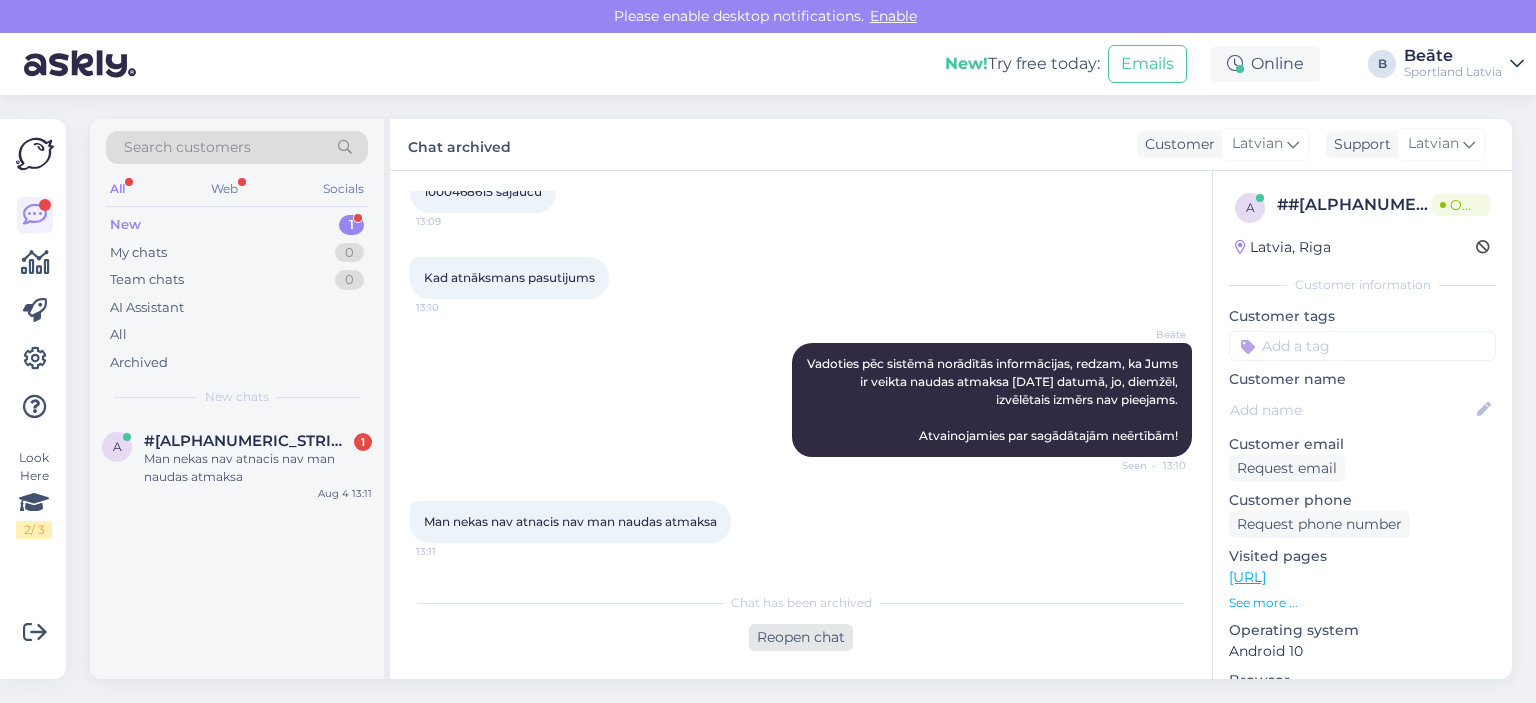 click on "Reopen chat" at bounding box center [801, 637] 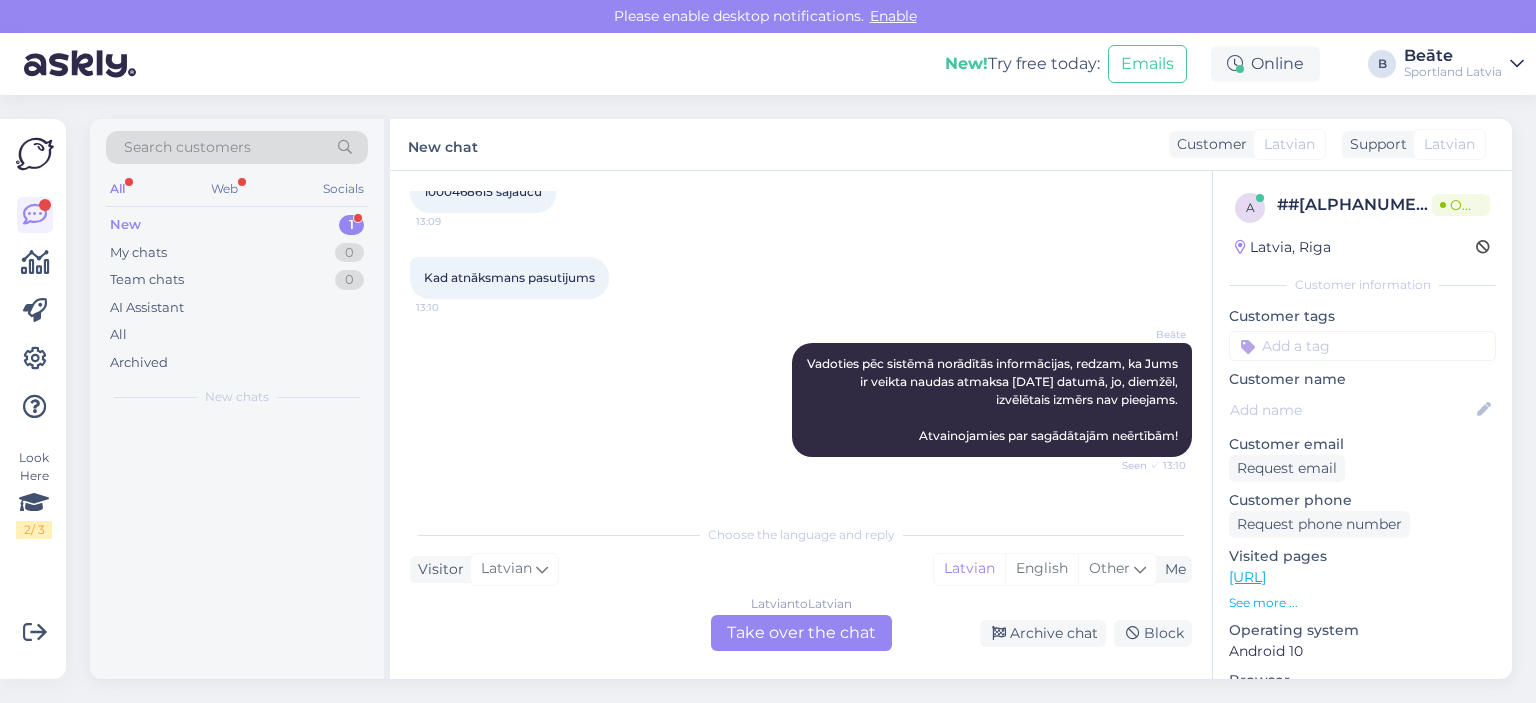 scroll, scrollTop: 448, scrollLeft: 0, axis: vertical 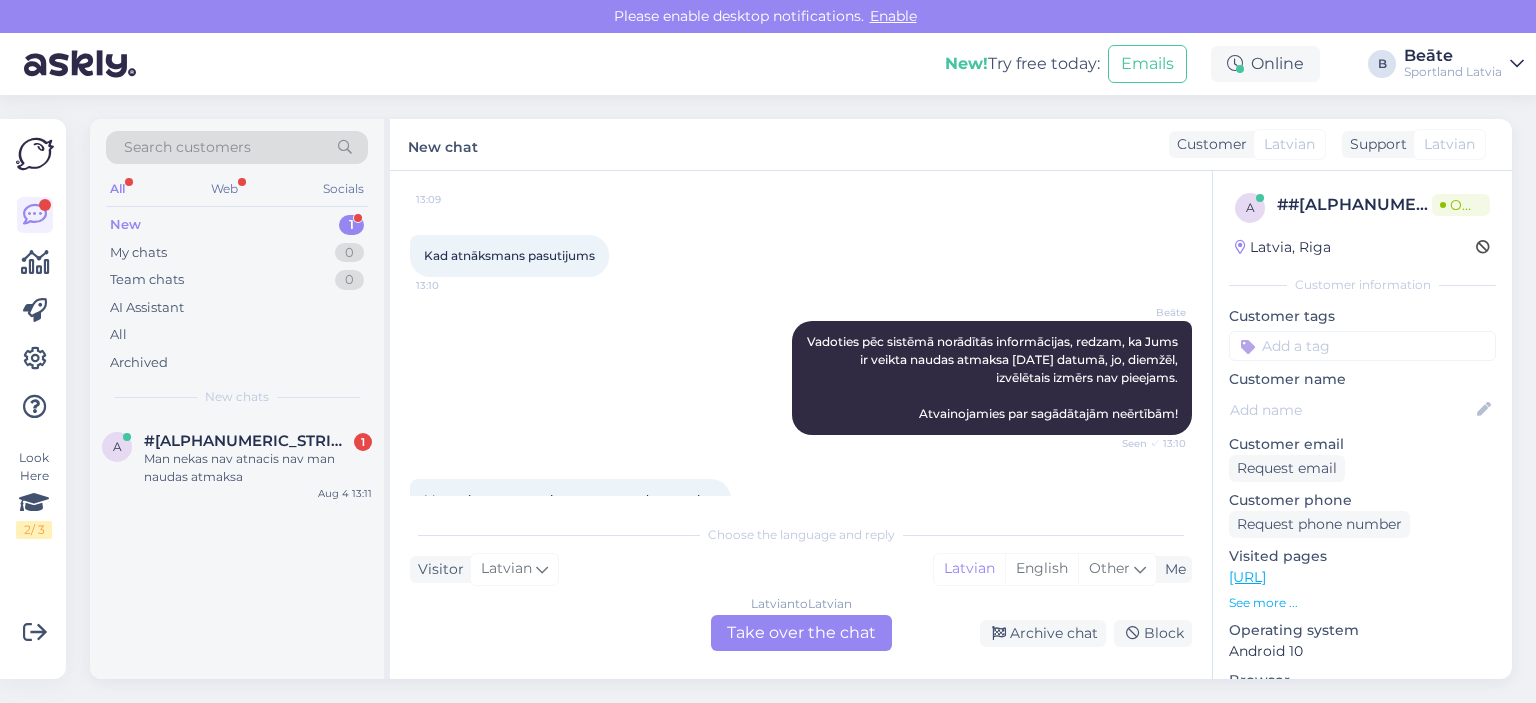 click on "Latvian  to  Latvian Take over the chat" at bounding box center [801, 633] 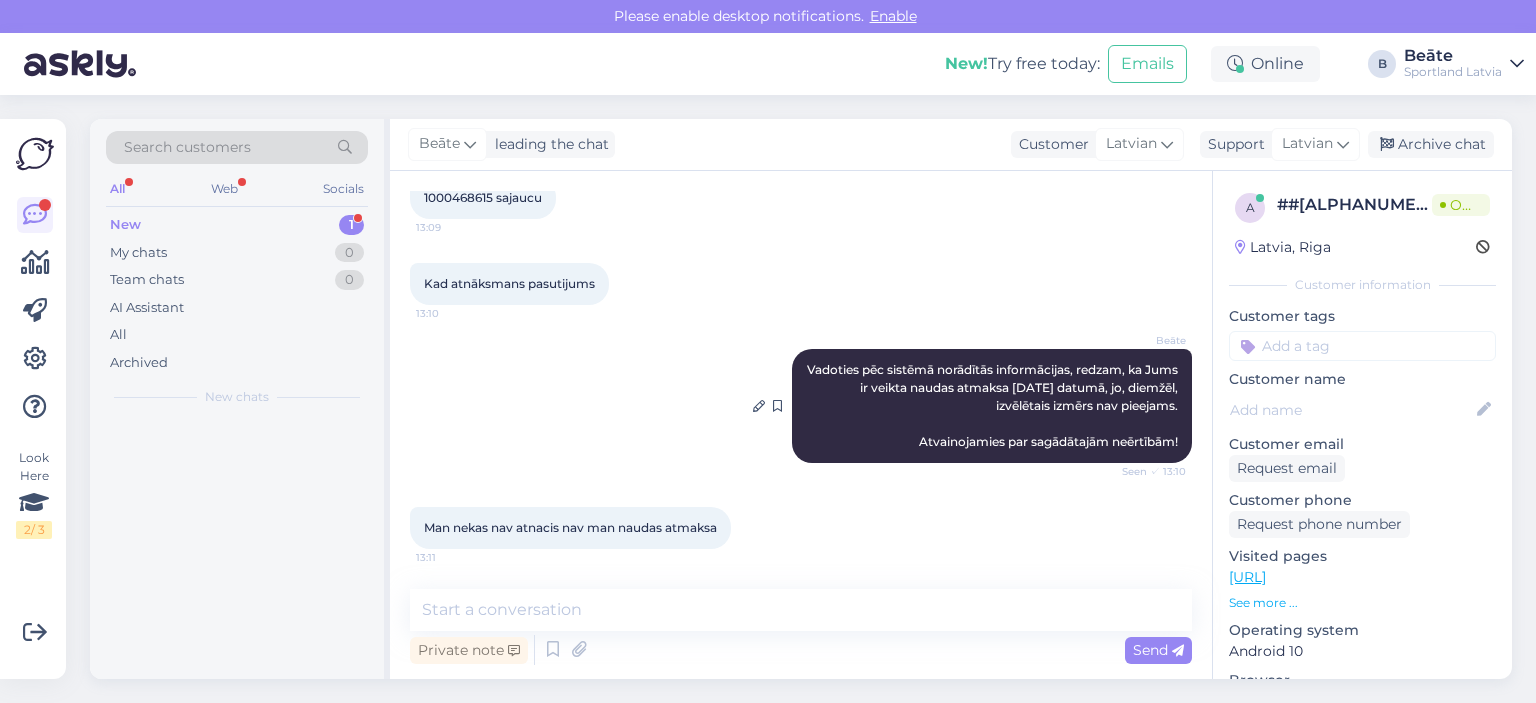 scroll, scrollTop: 420, scrollLeft: 0, axis: vertical 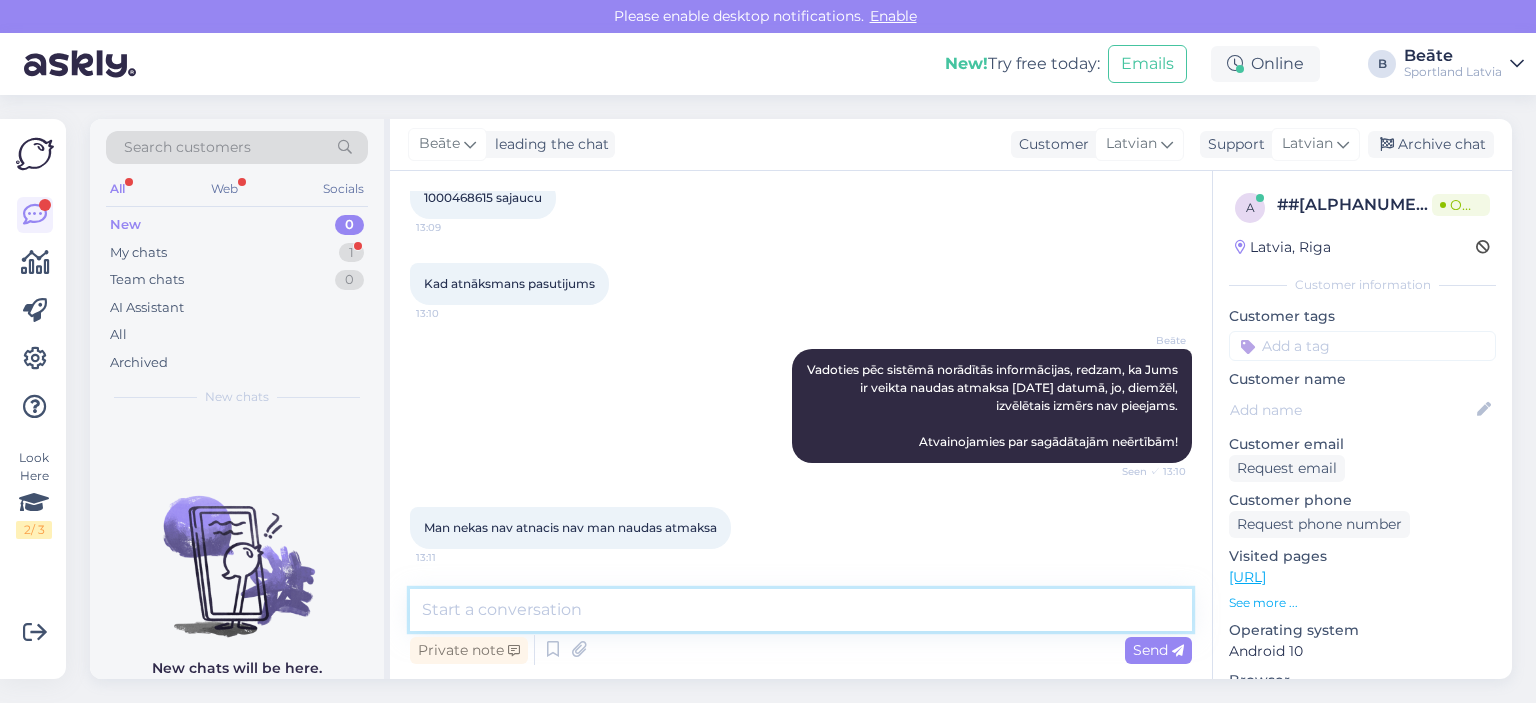click at bounding box center (801, 610) 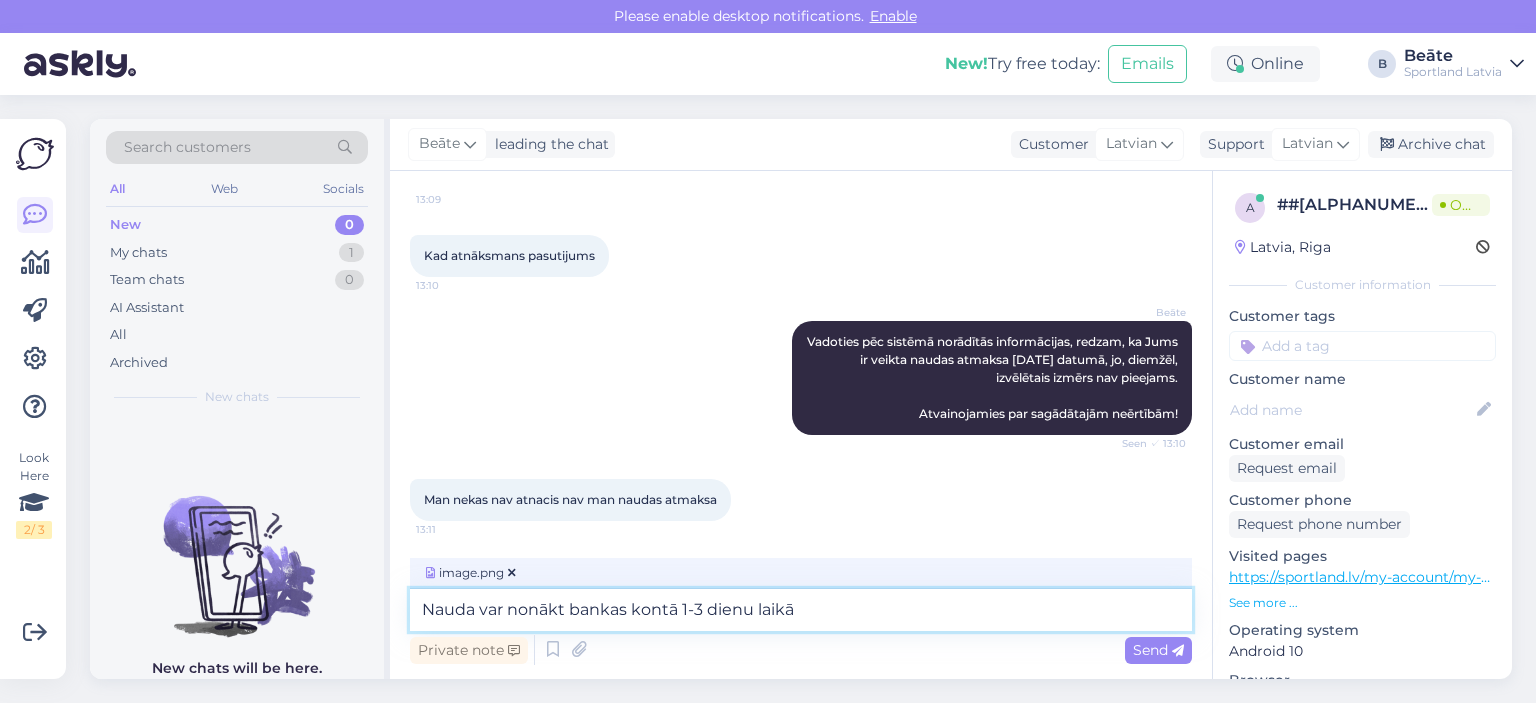 type on "Nauda var nonākt bankas kontā 1-3 dienu laikā." 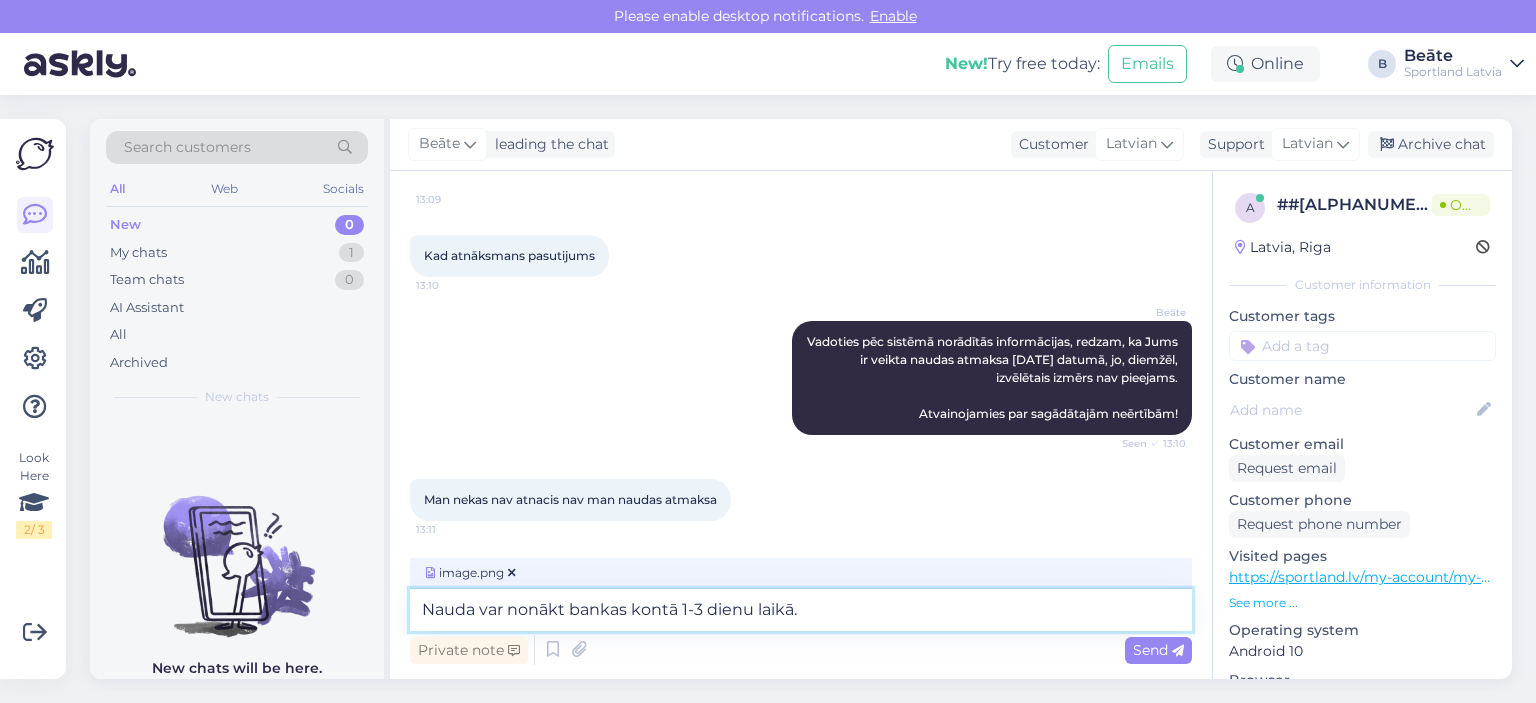 type 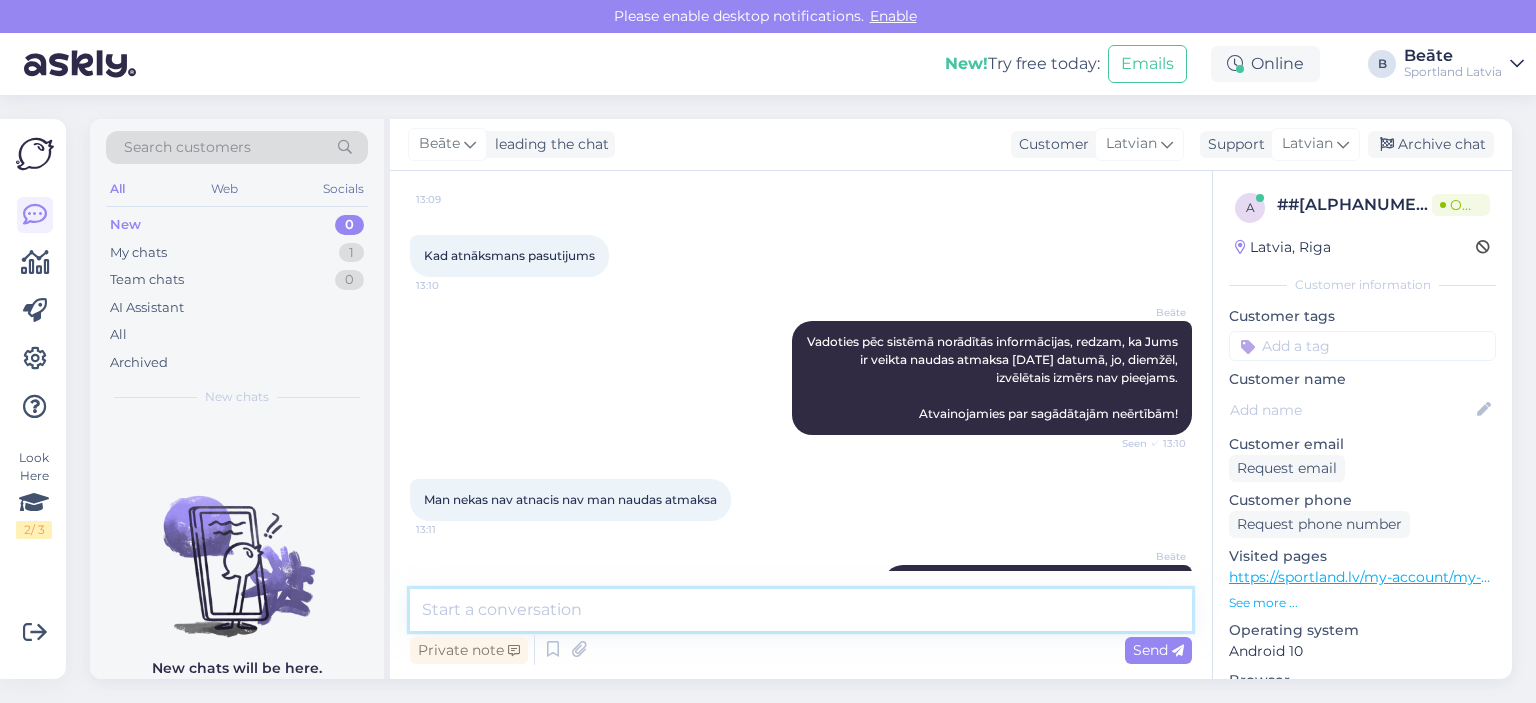 scroll, scrollTop: 632, scrollLeft: 0, axis: vertical 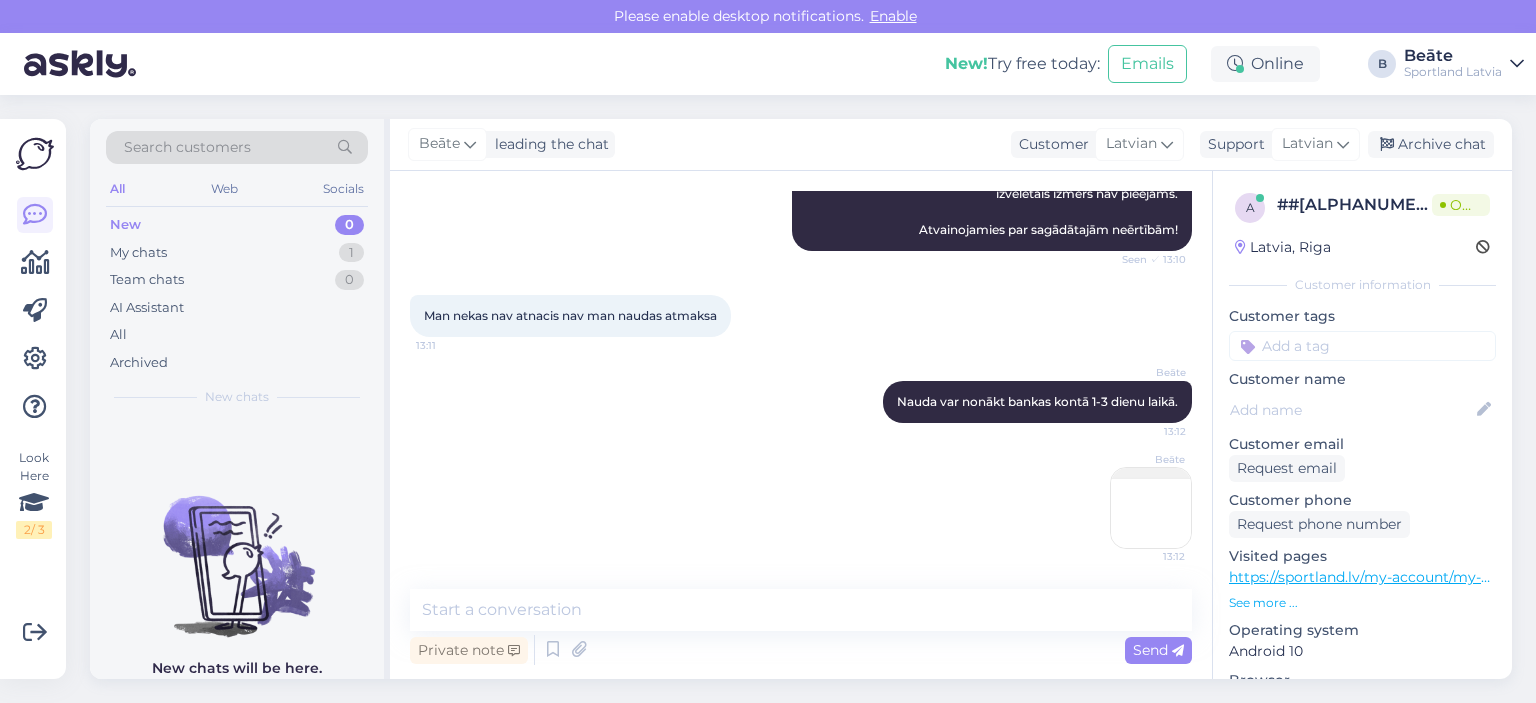 click at bounding box center [1151, 508] 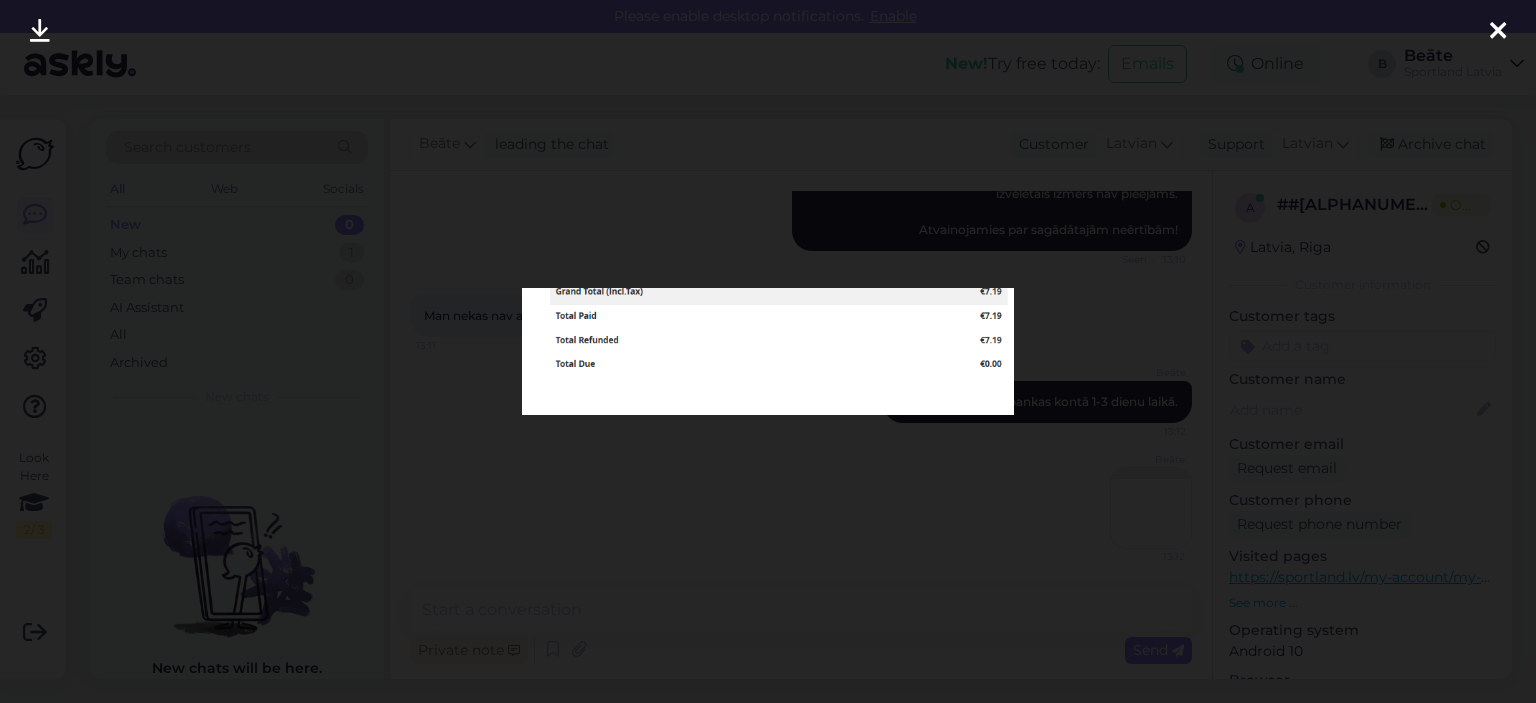 click at bounding box center [768, 351] 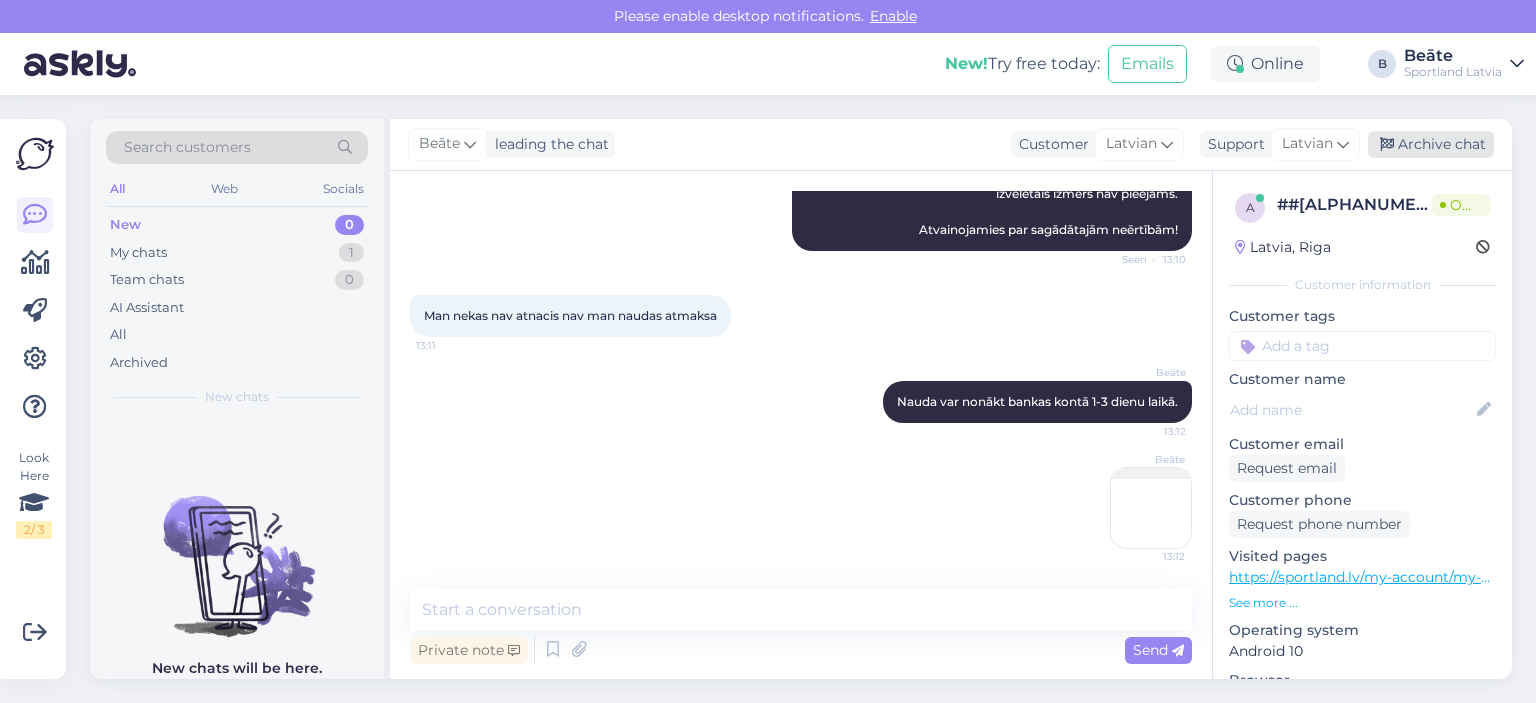 click on "Archive chat" at bounding box center (1431, 144) 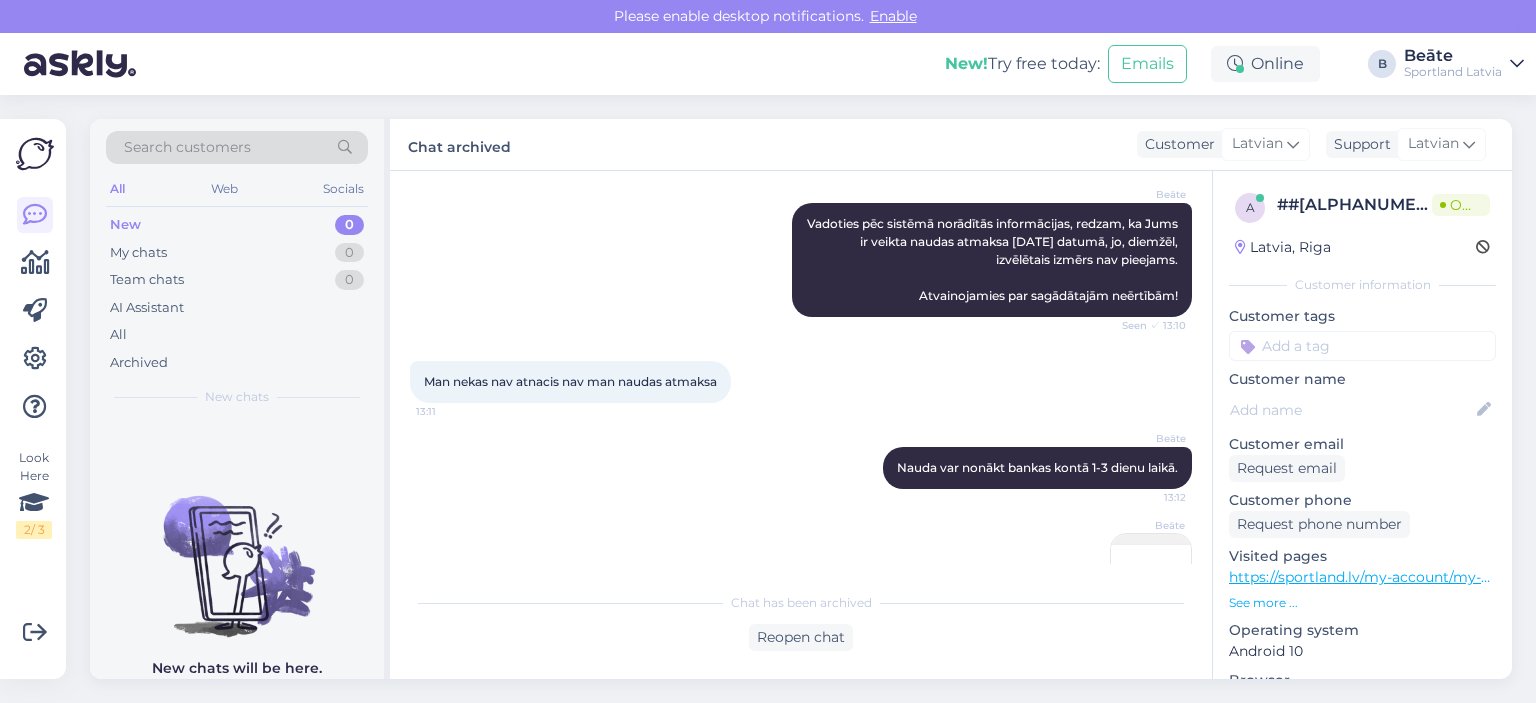 scroll, scrollTop: 638, scrollLeft: 0, axis: vertical 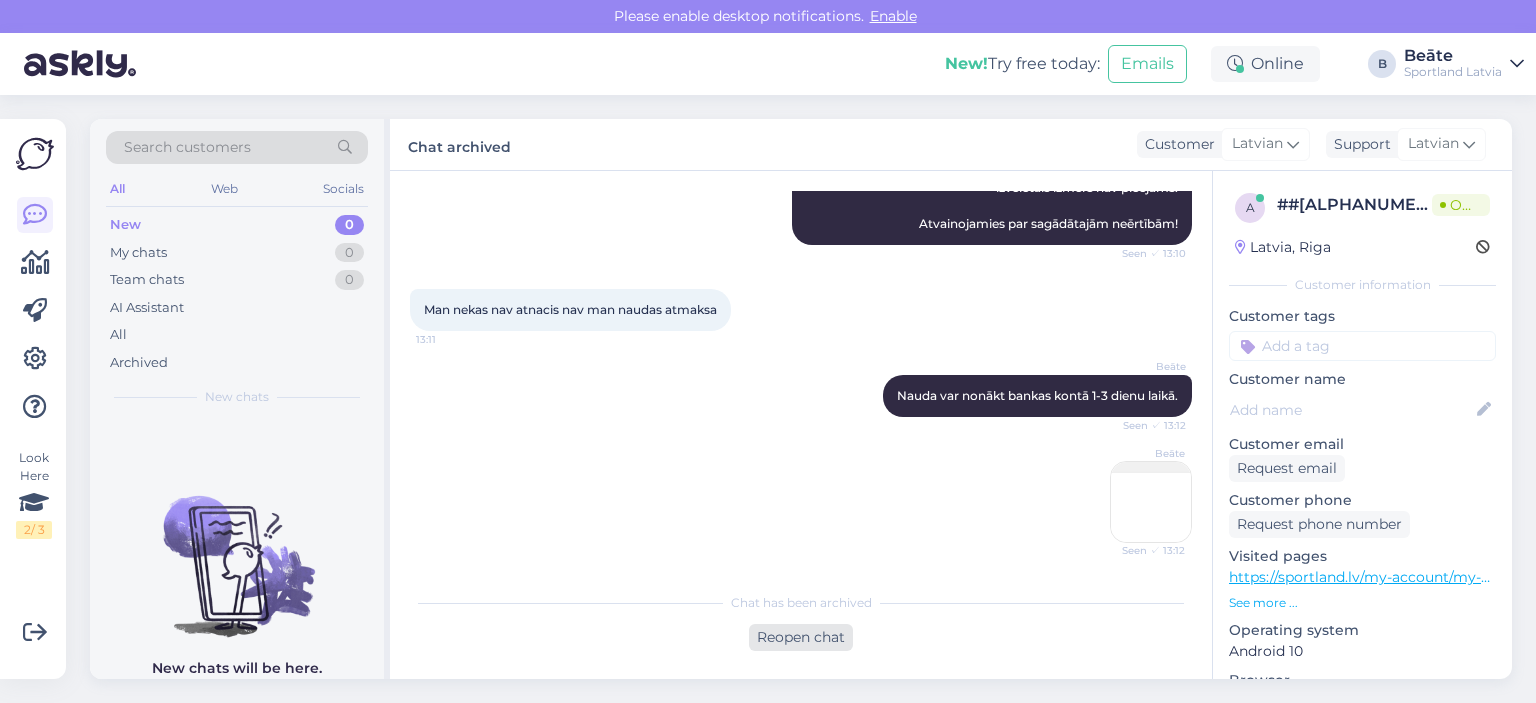 click on "Reopen chat" at bounding box center (801, 637) 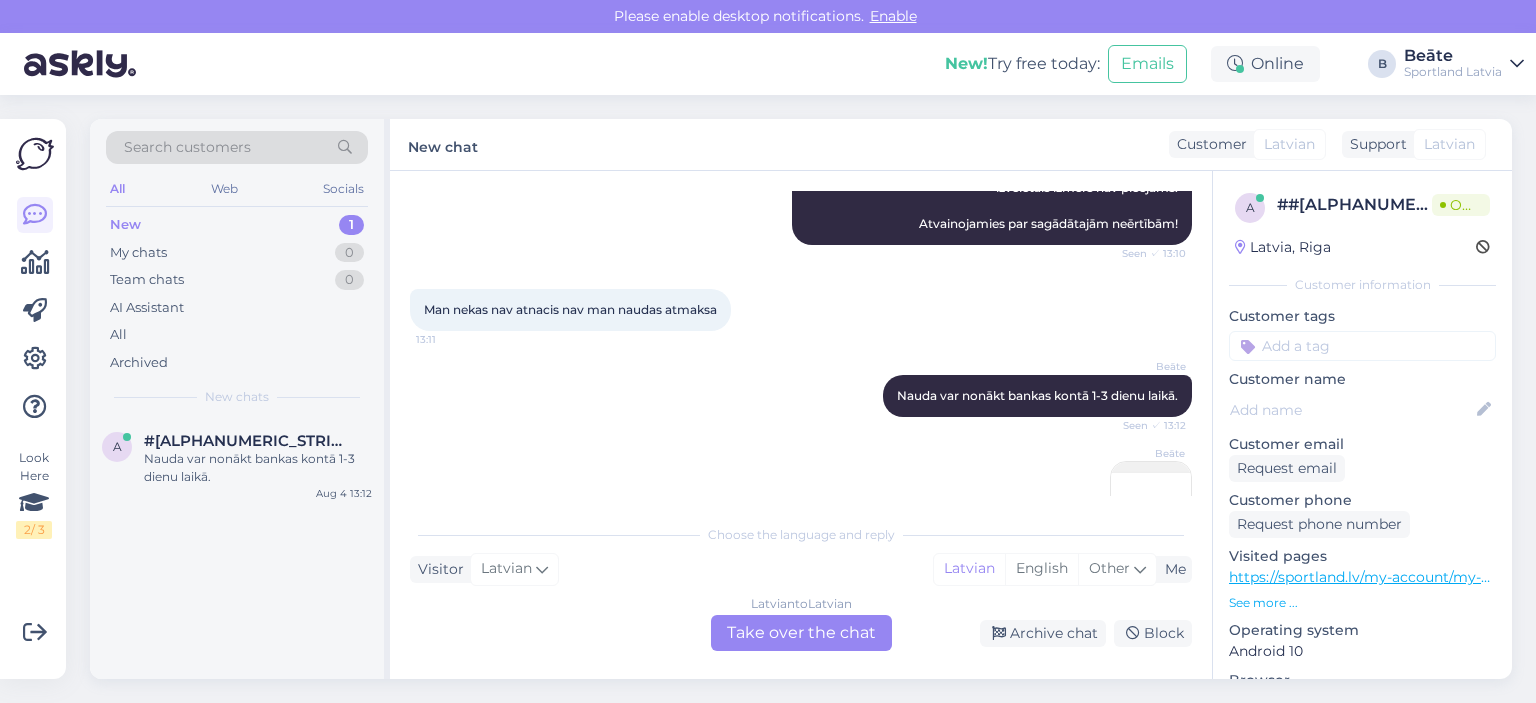 click on "Latvian  to  Latvian Take over the chat" at bounding box center (801, 633) 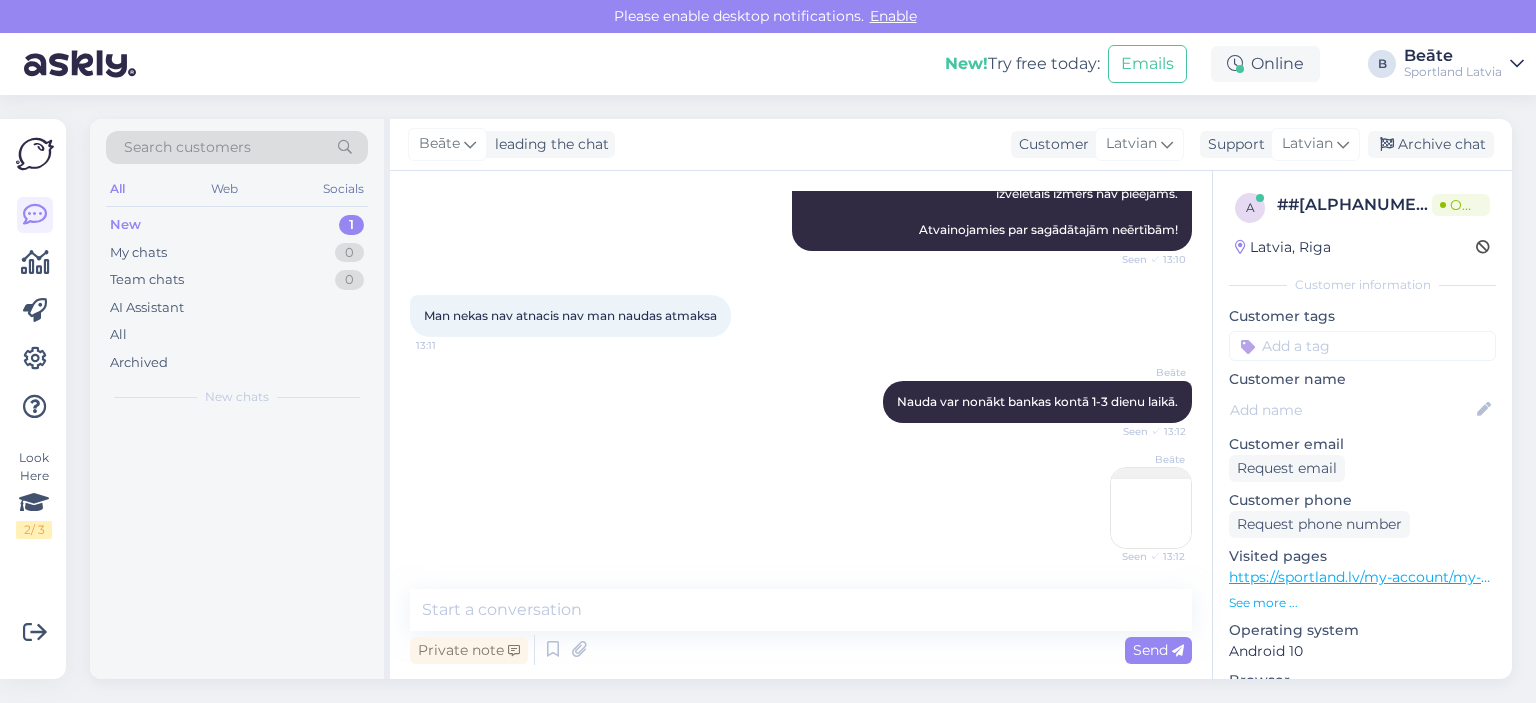 scroll, scrollTop: 632, scrollLeft: 0, axis: vertical 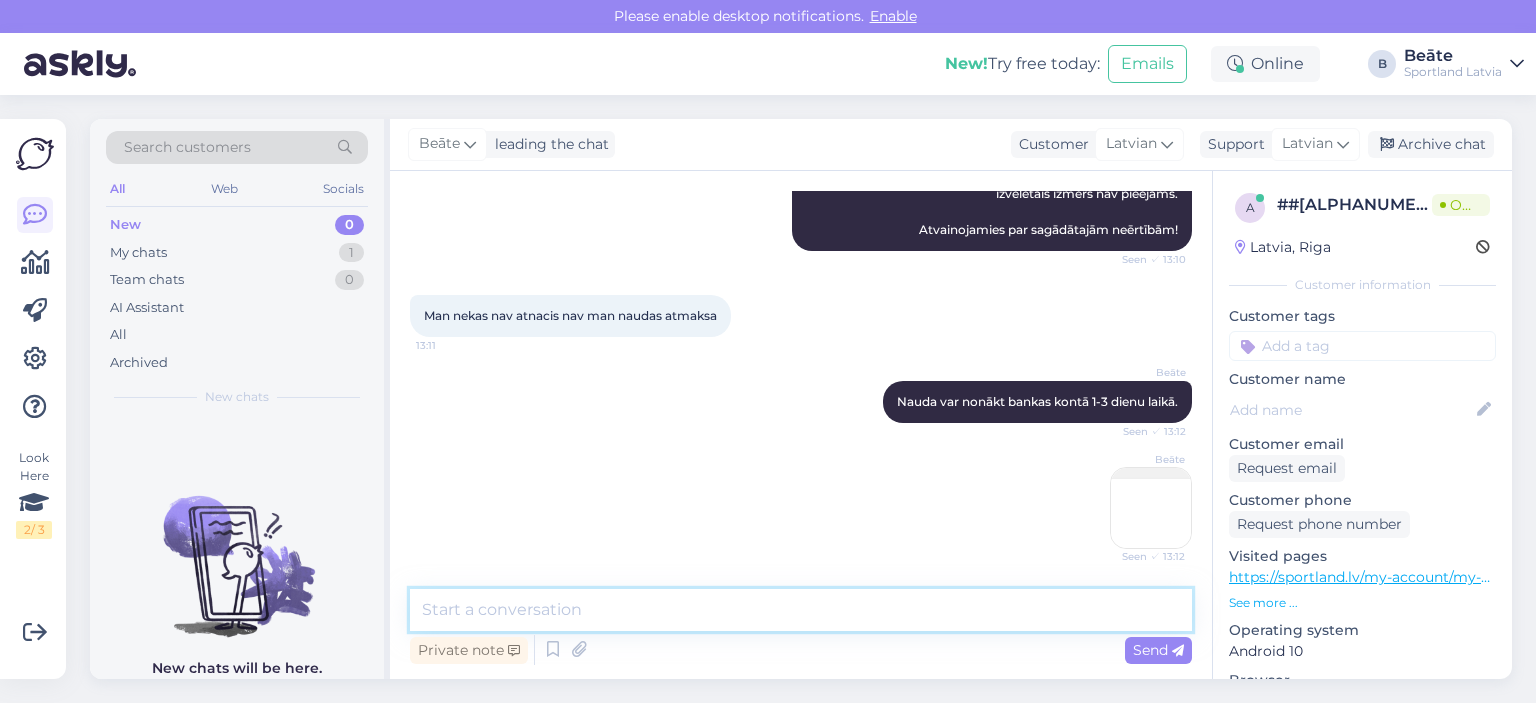 click at bounding box center [801, 610] 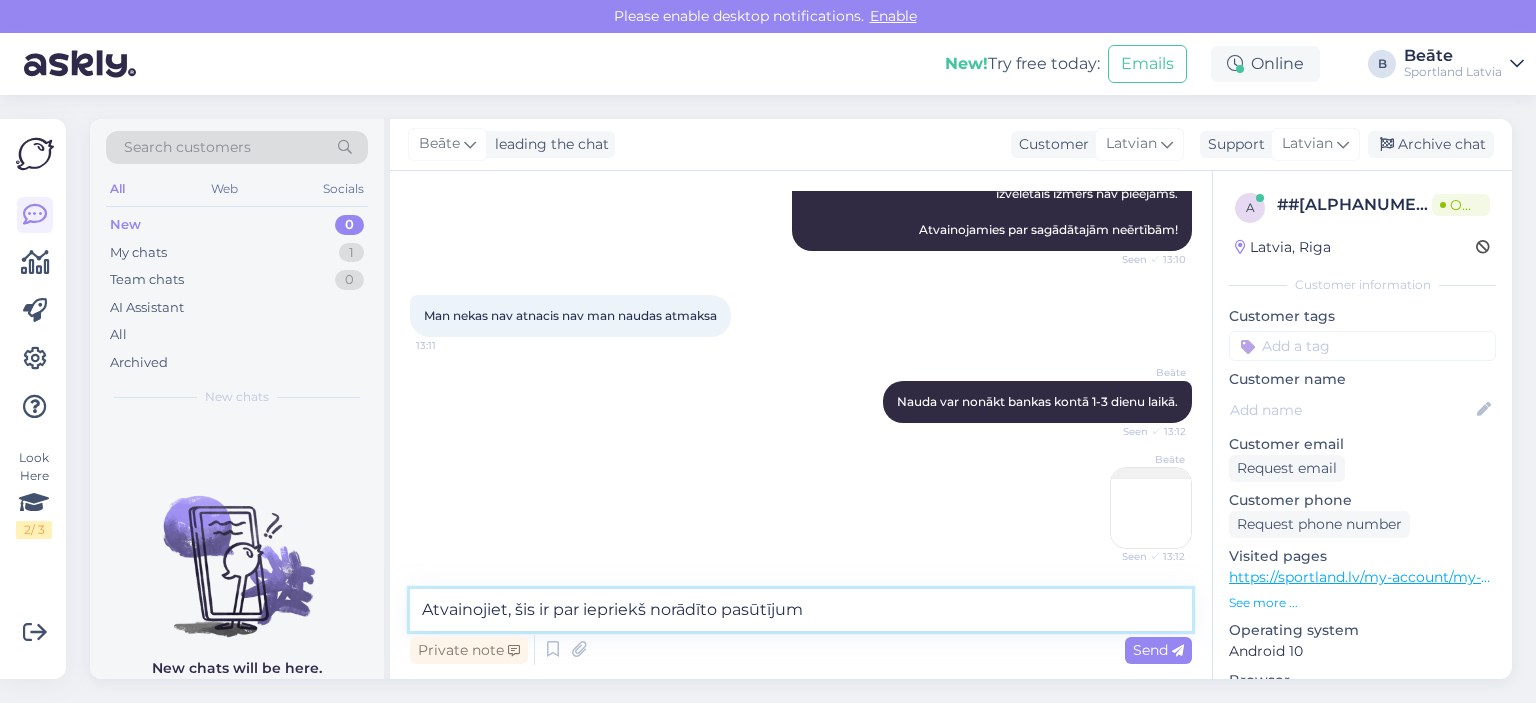 type on "Atvainojiet, šis ir par iepriekš norādīto pasūtījumu" 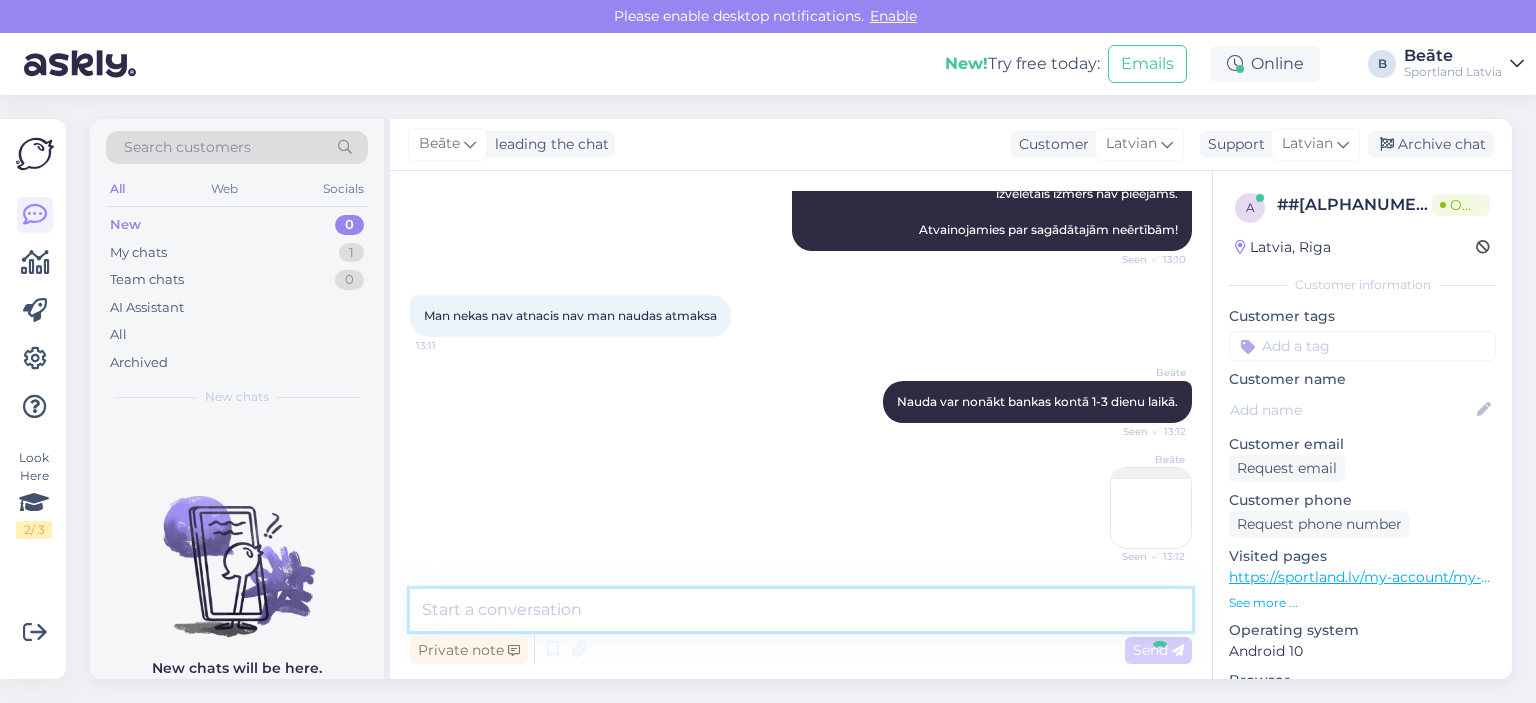 scroll, scrollTop: 717, scrollLeft: 0, axis: vertical 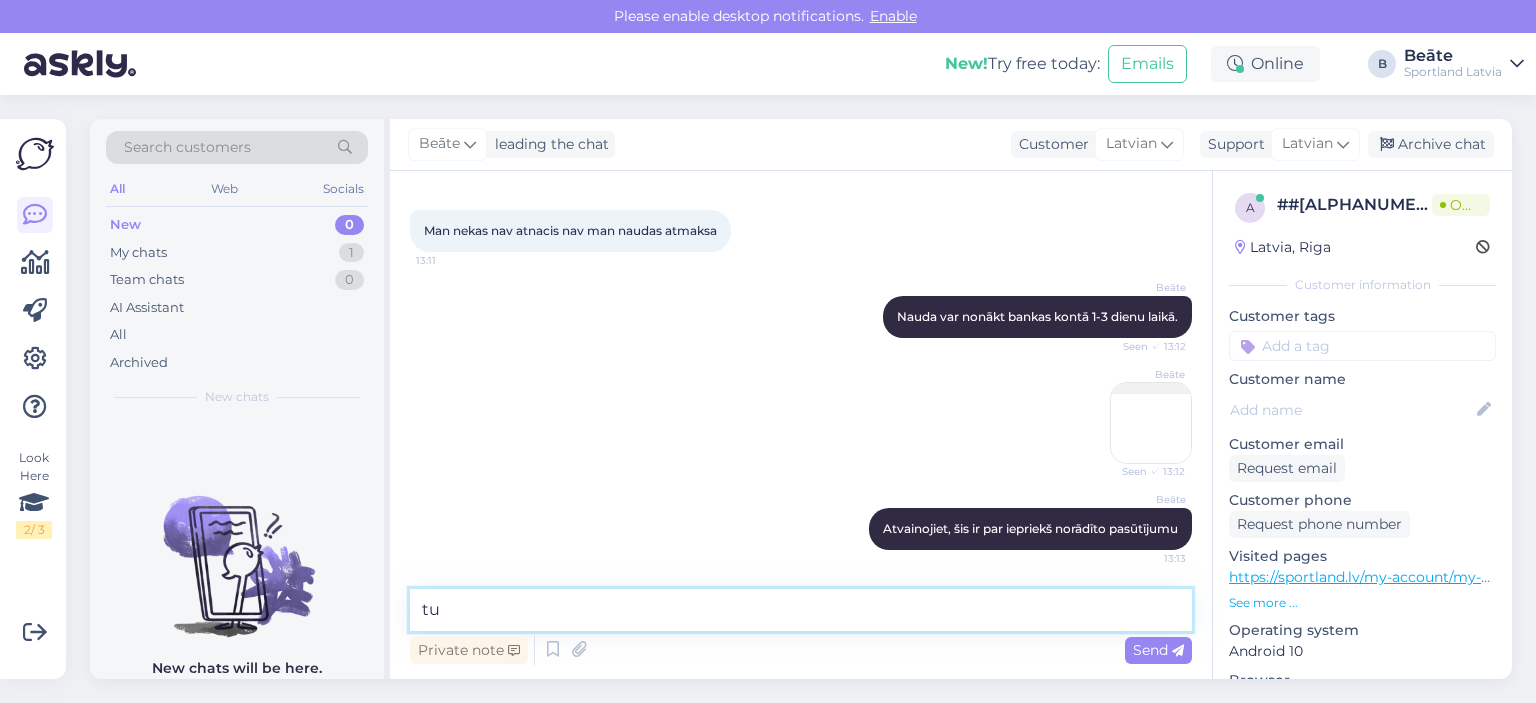 type on "t" 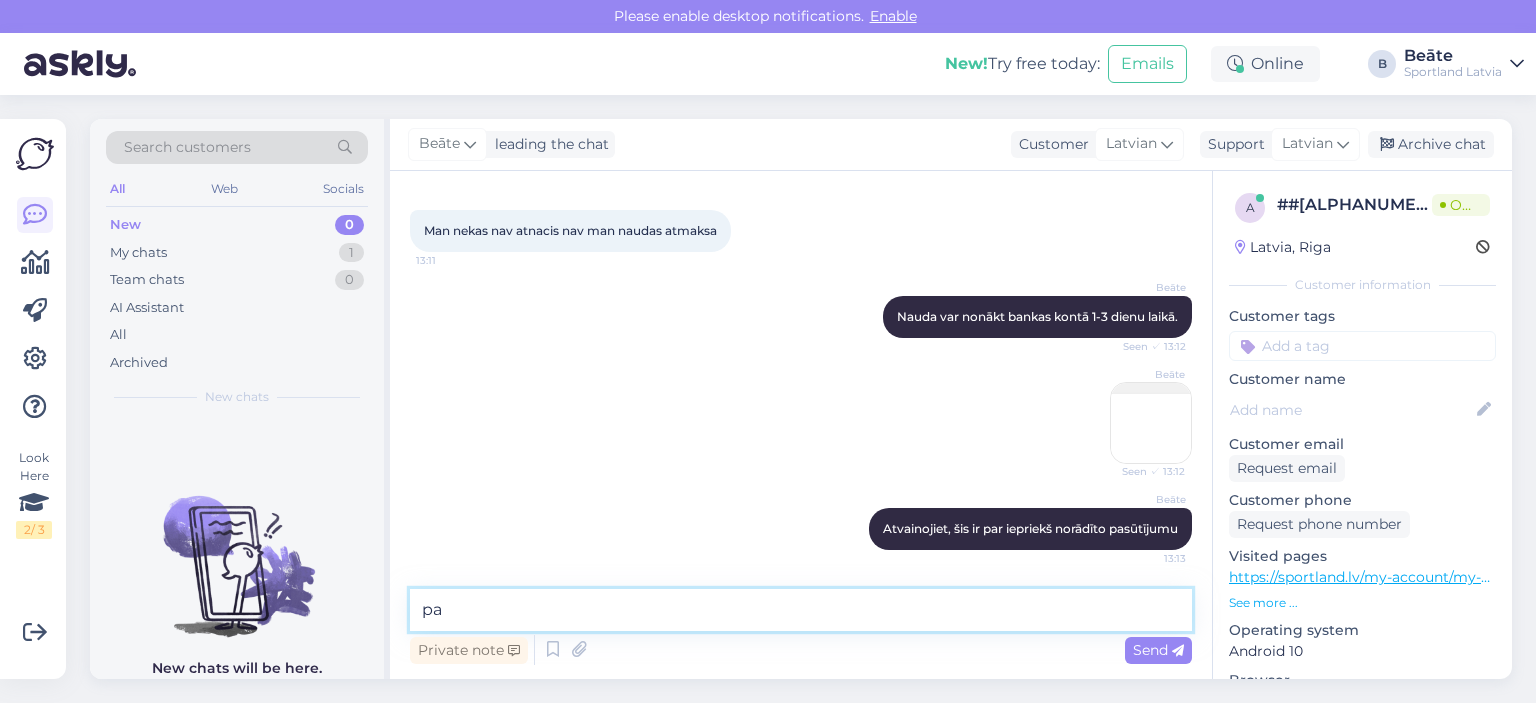 type on "p" 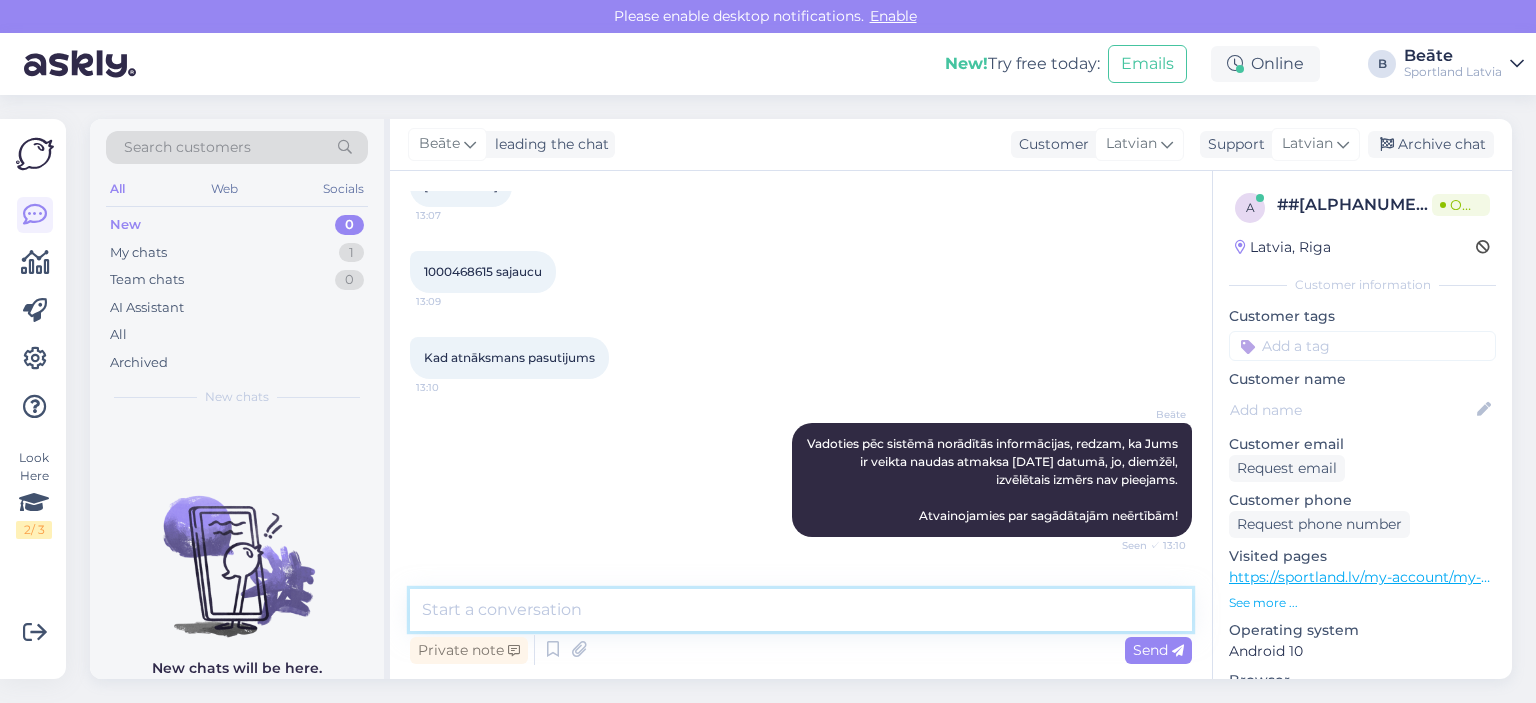 scroll, scrollTop: 317, scrollLeft: 0, axis: vertical 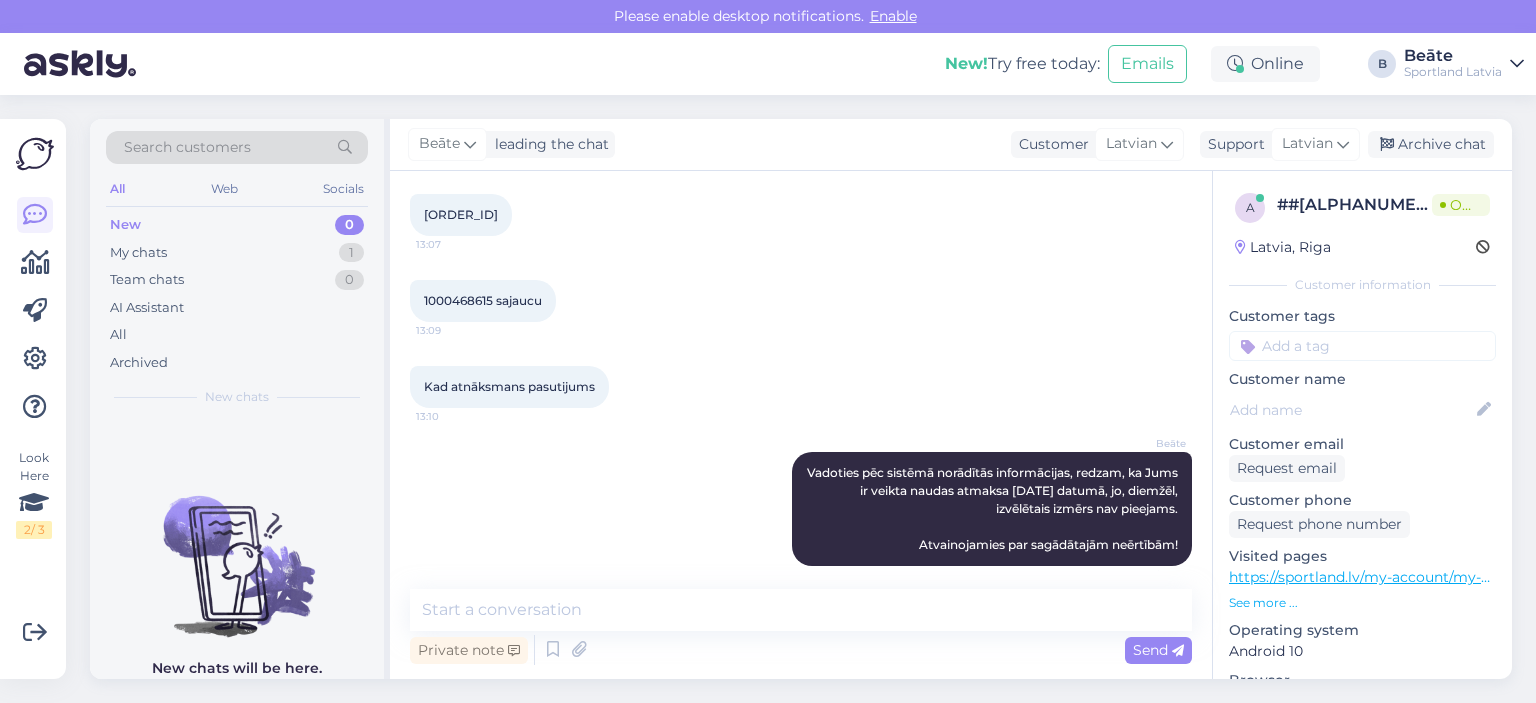 click on "1000468615 sajaucu" at bounding box center [483, 300] 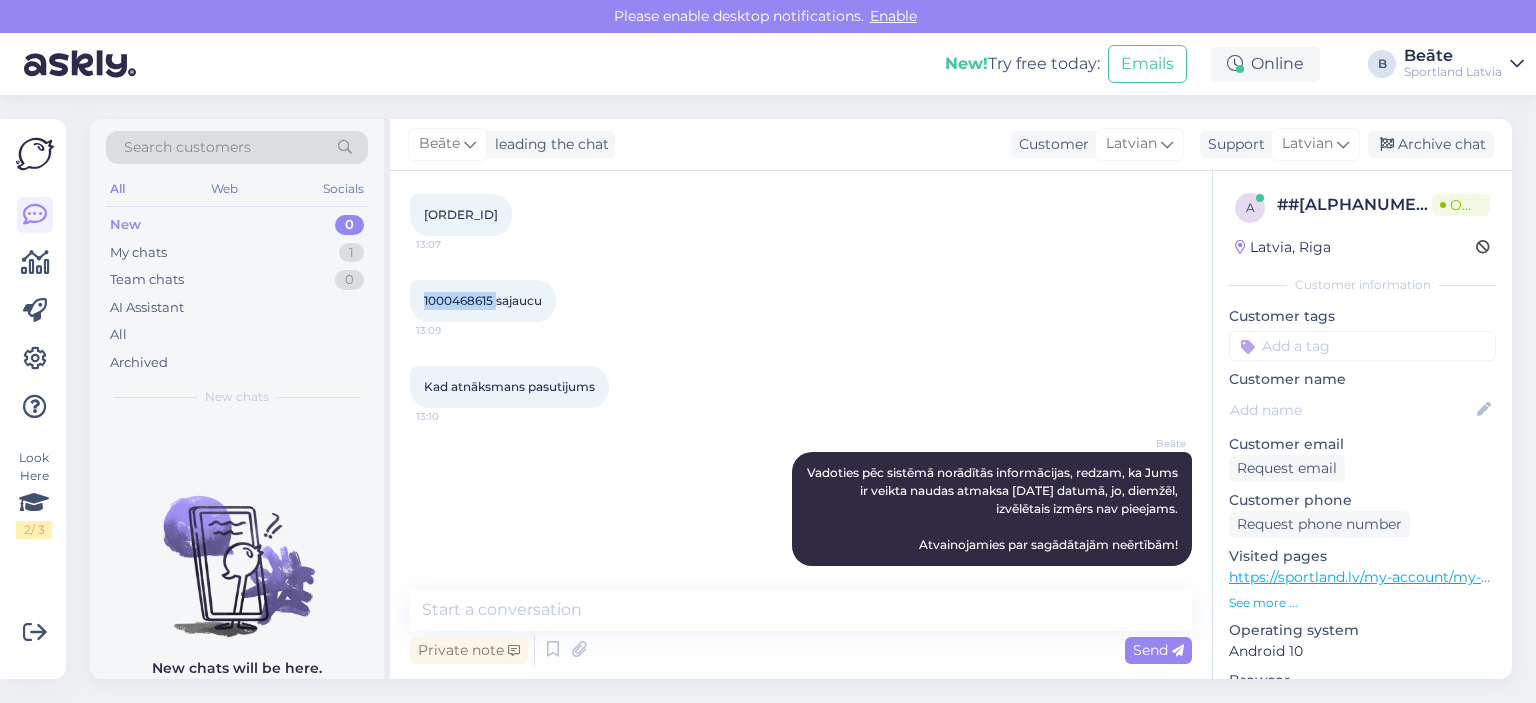 click on "1000468615 sajaucu" at bounding box center (483, 300) 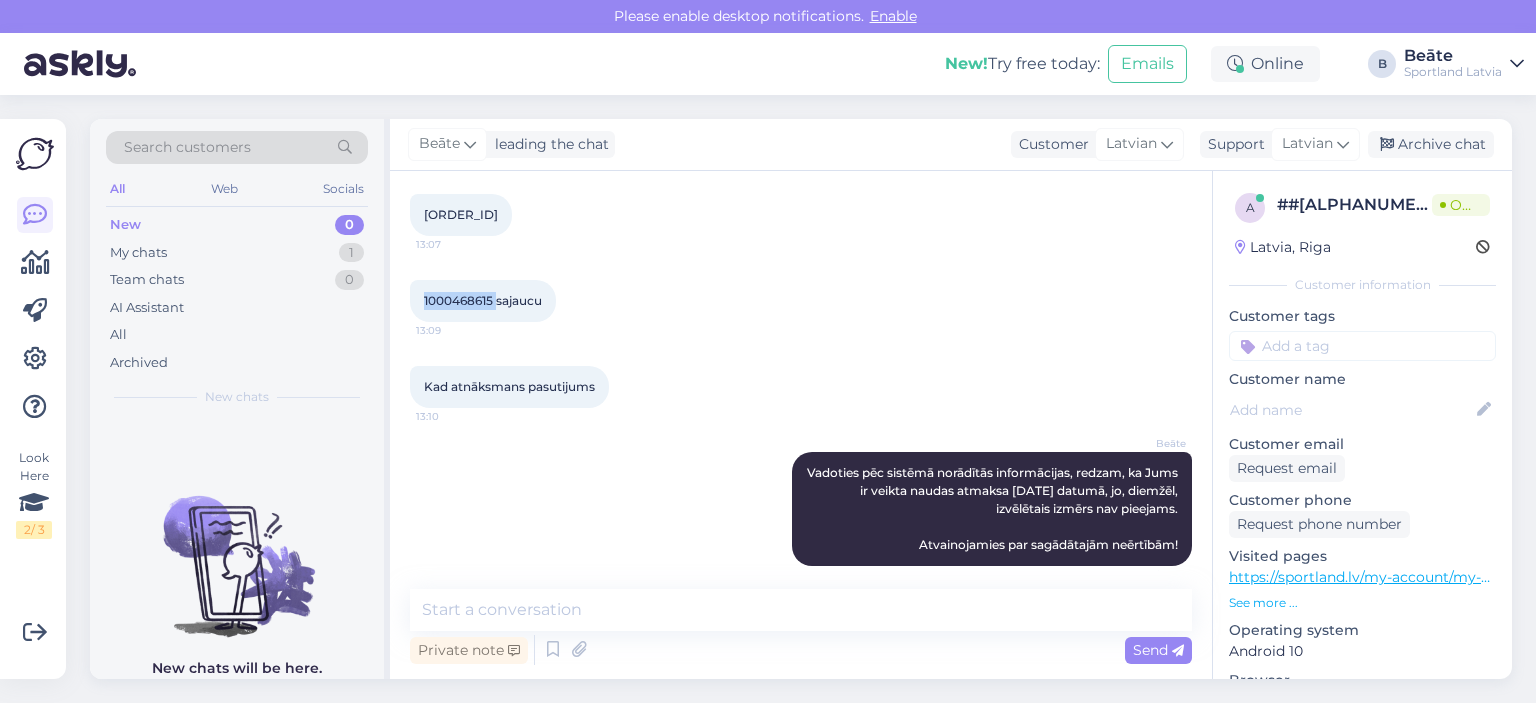 copy on "1000468615" 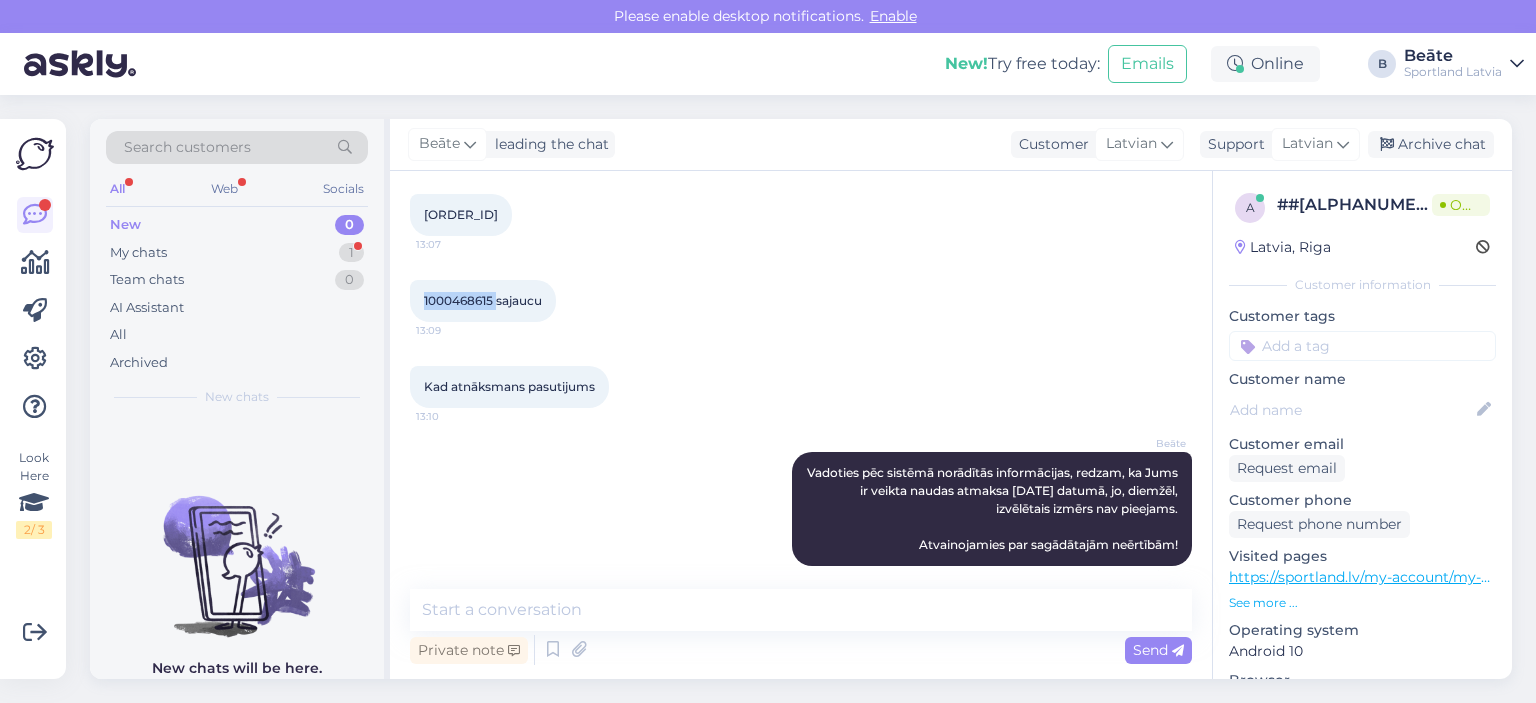 scroll, scrollTop: 804, scrollLeft: 0, axis: vertical 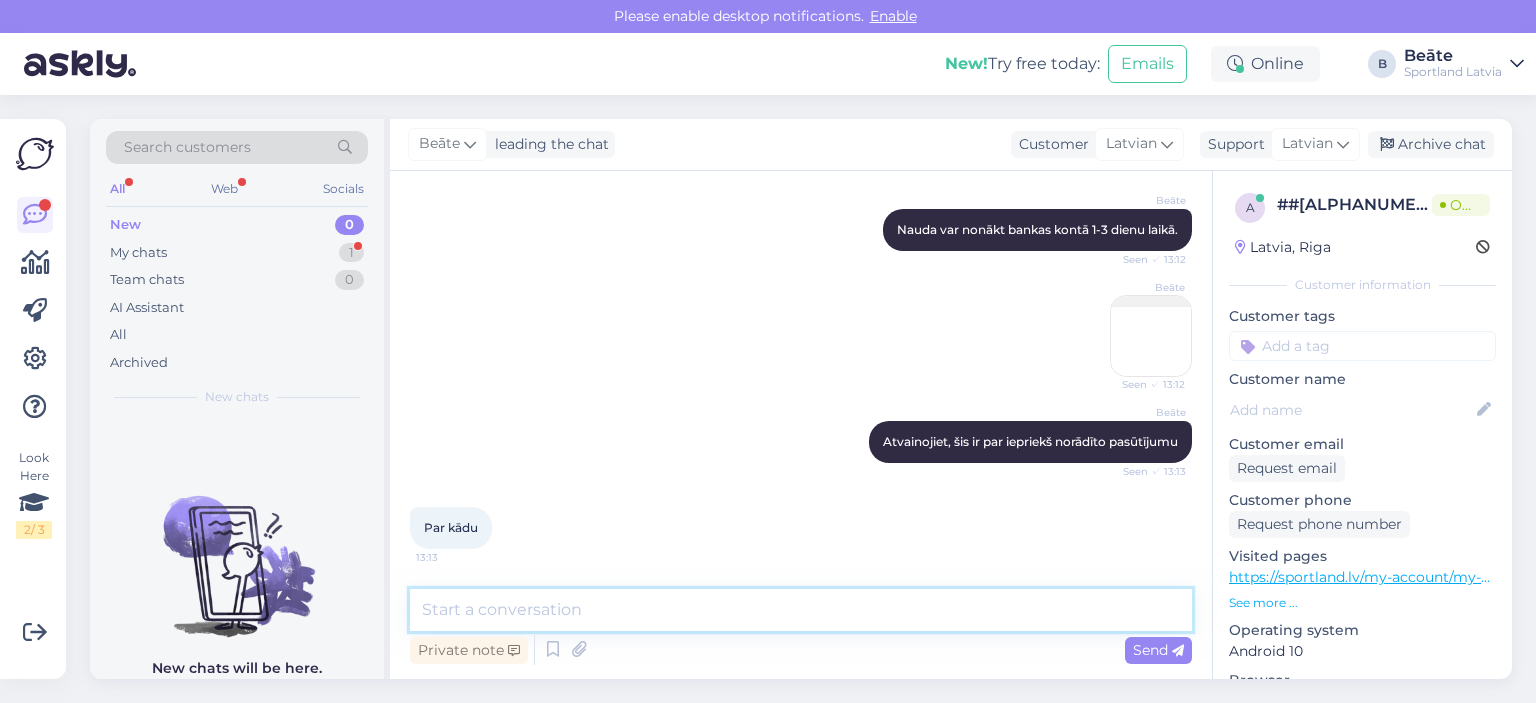 click at bounding box center (801, 610) 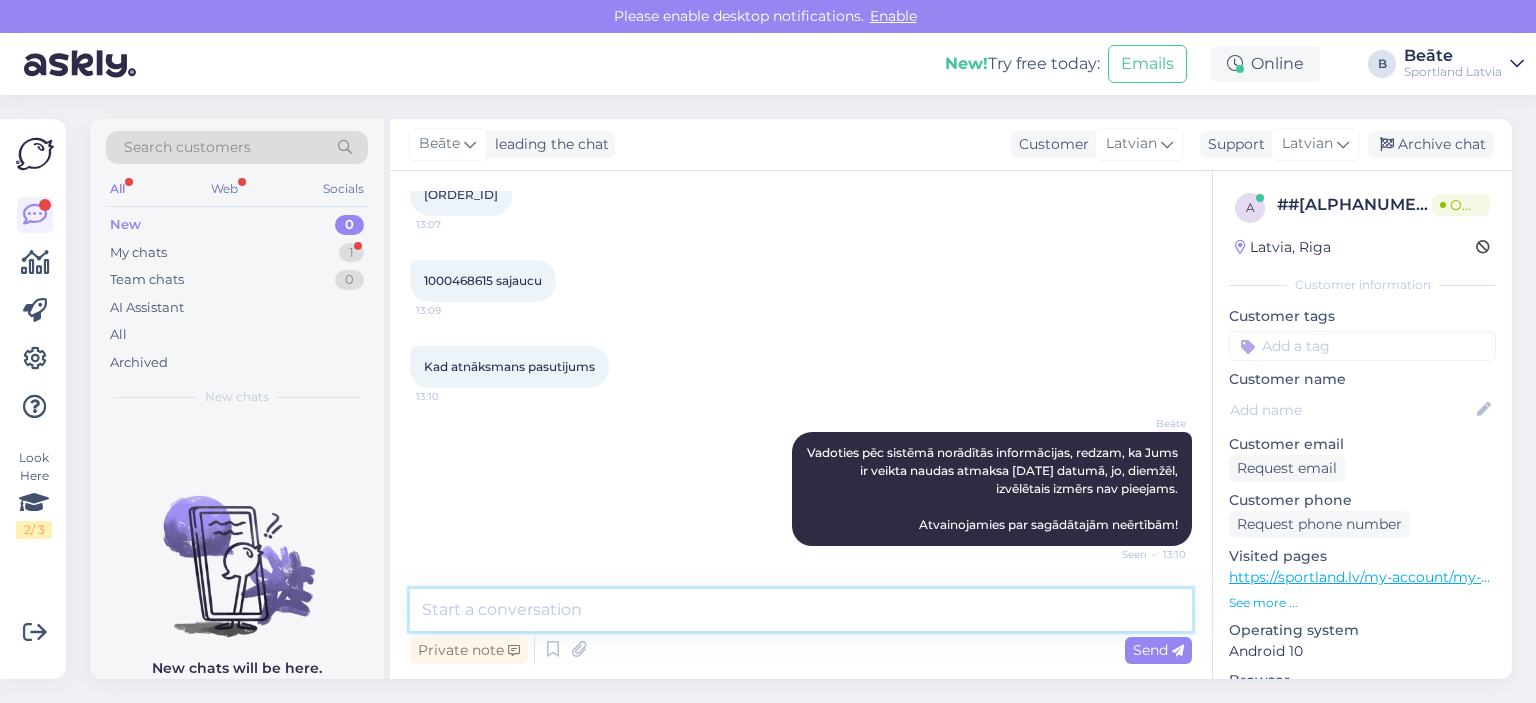 scroll, scrollTop: 304, scrollLeft: 0, axis: vertical 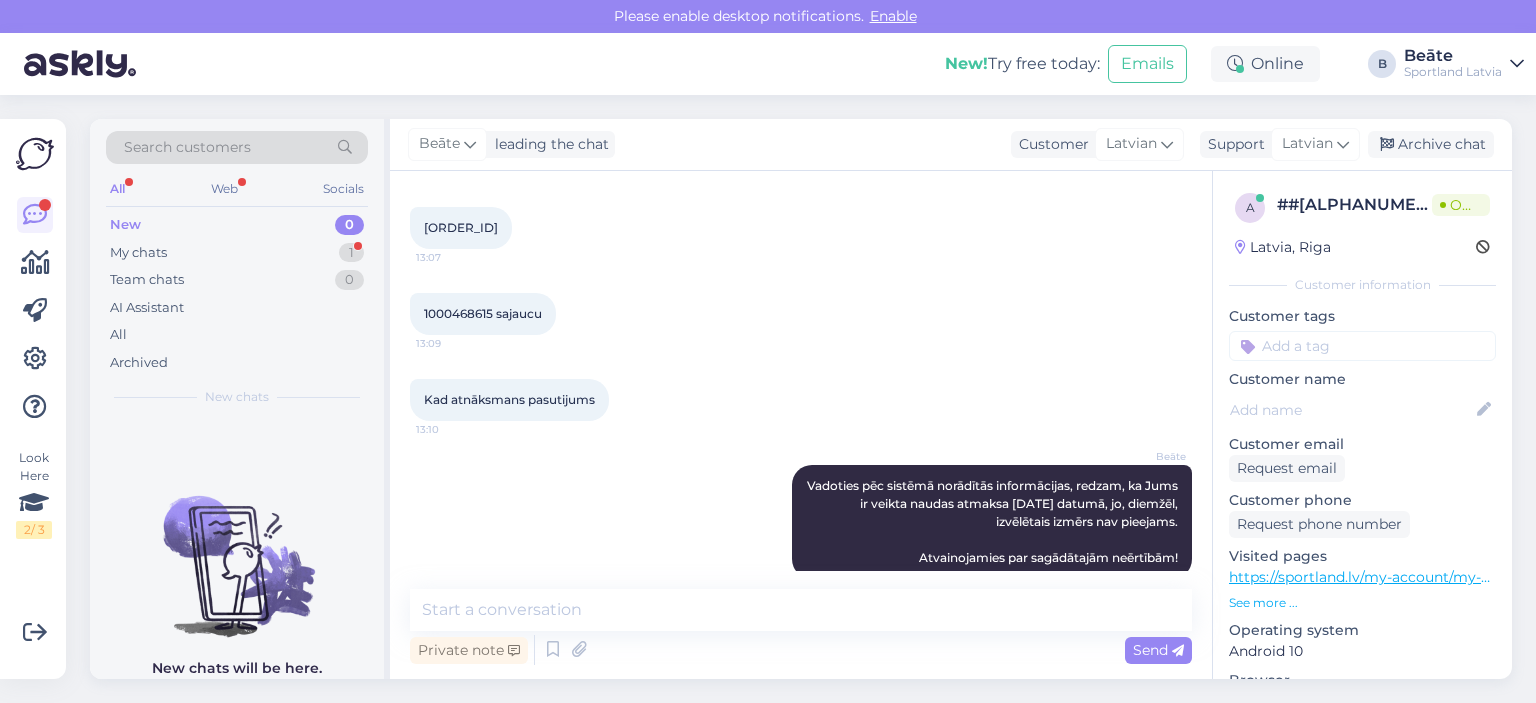 click on "1000468615 sajaucu" at bounding box center (483, 313) 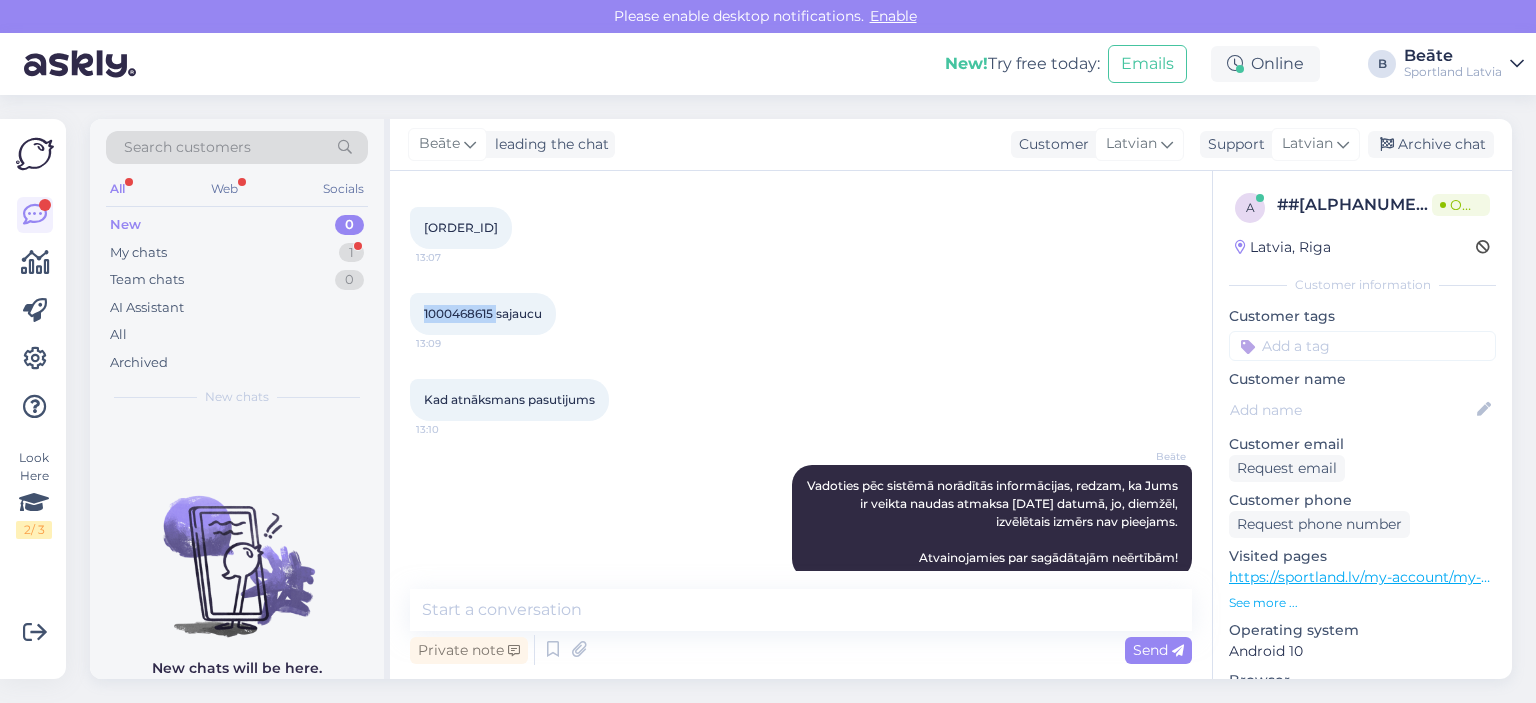 click on "1000468615 sajaucu" at bounding box center (483, 313) 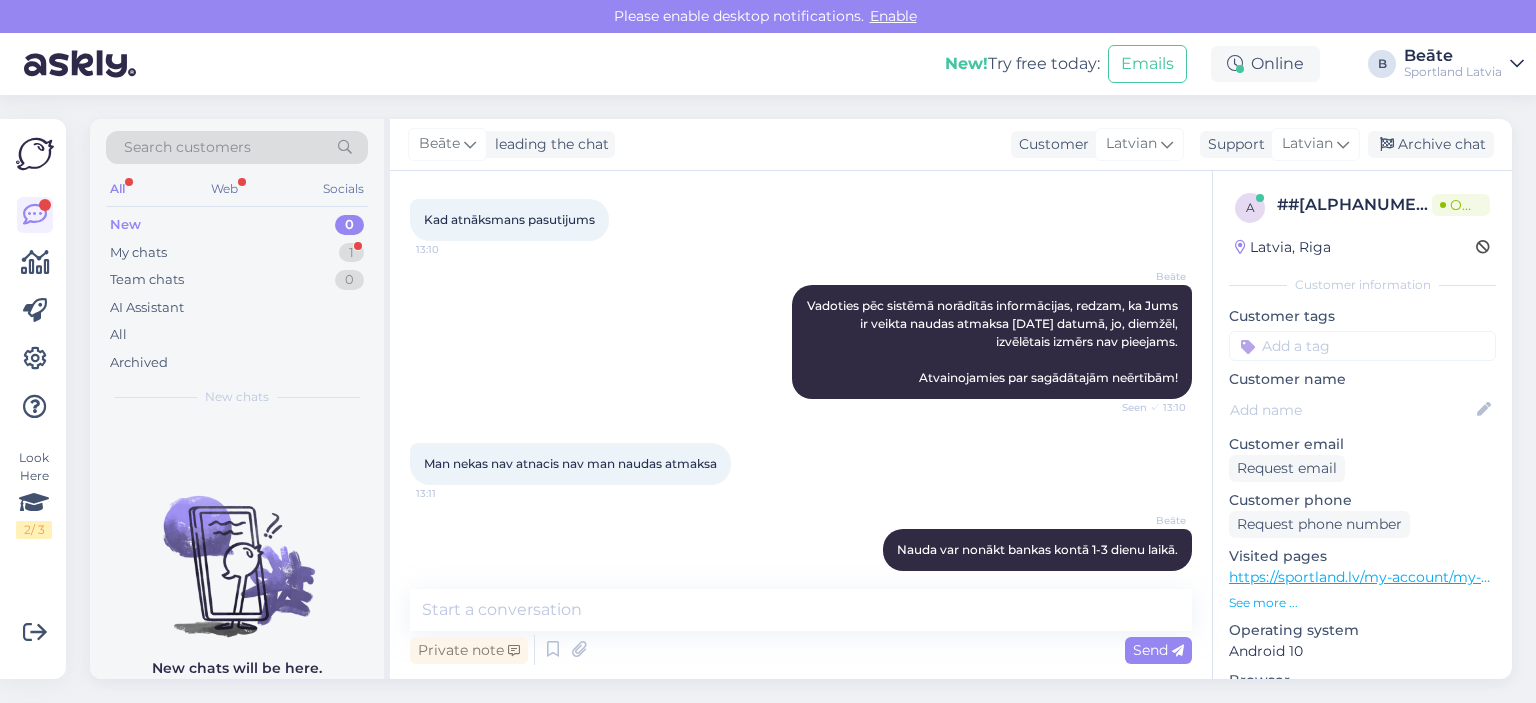 scroll, scrollTop: 803, scrollLeft: 0, axis: vertical 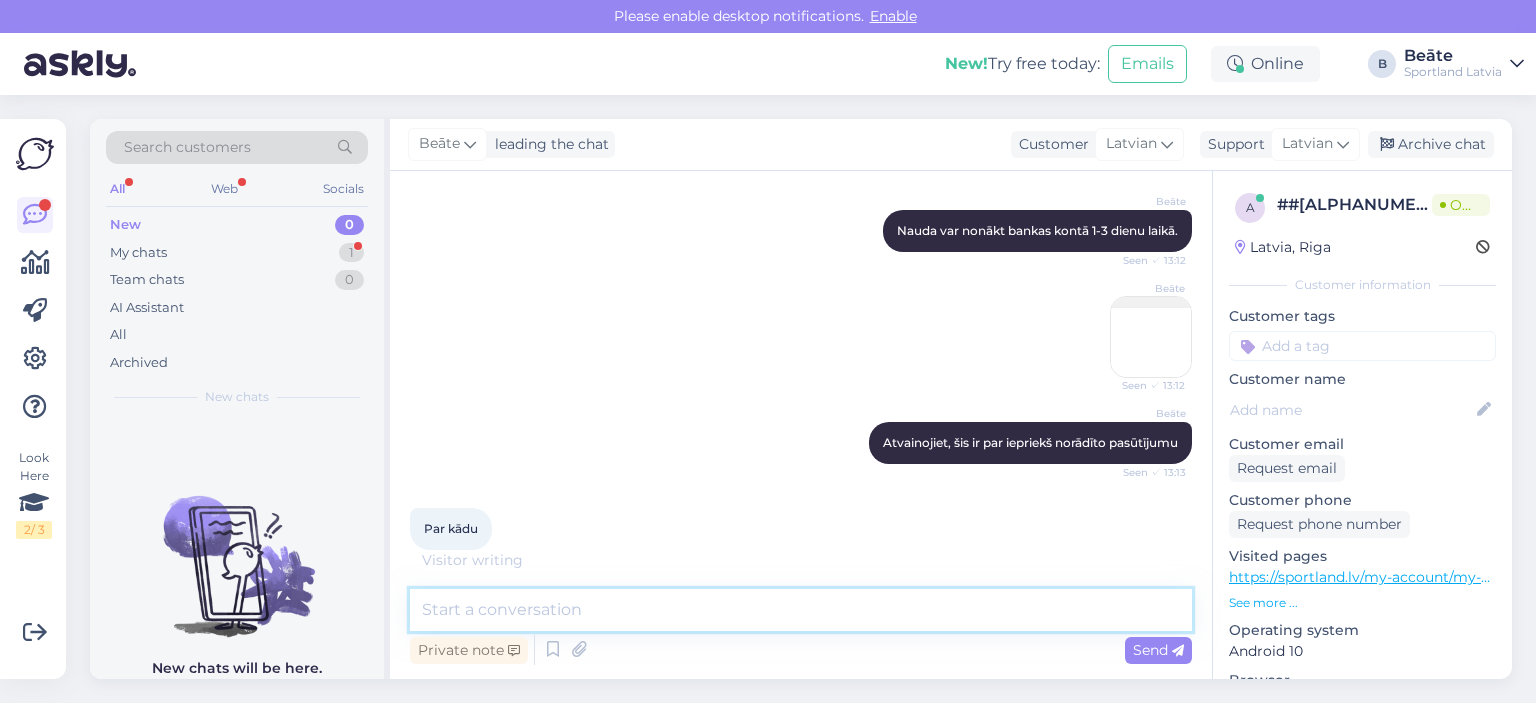 click at bounding box center (801, 610) 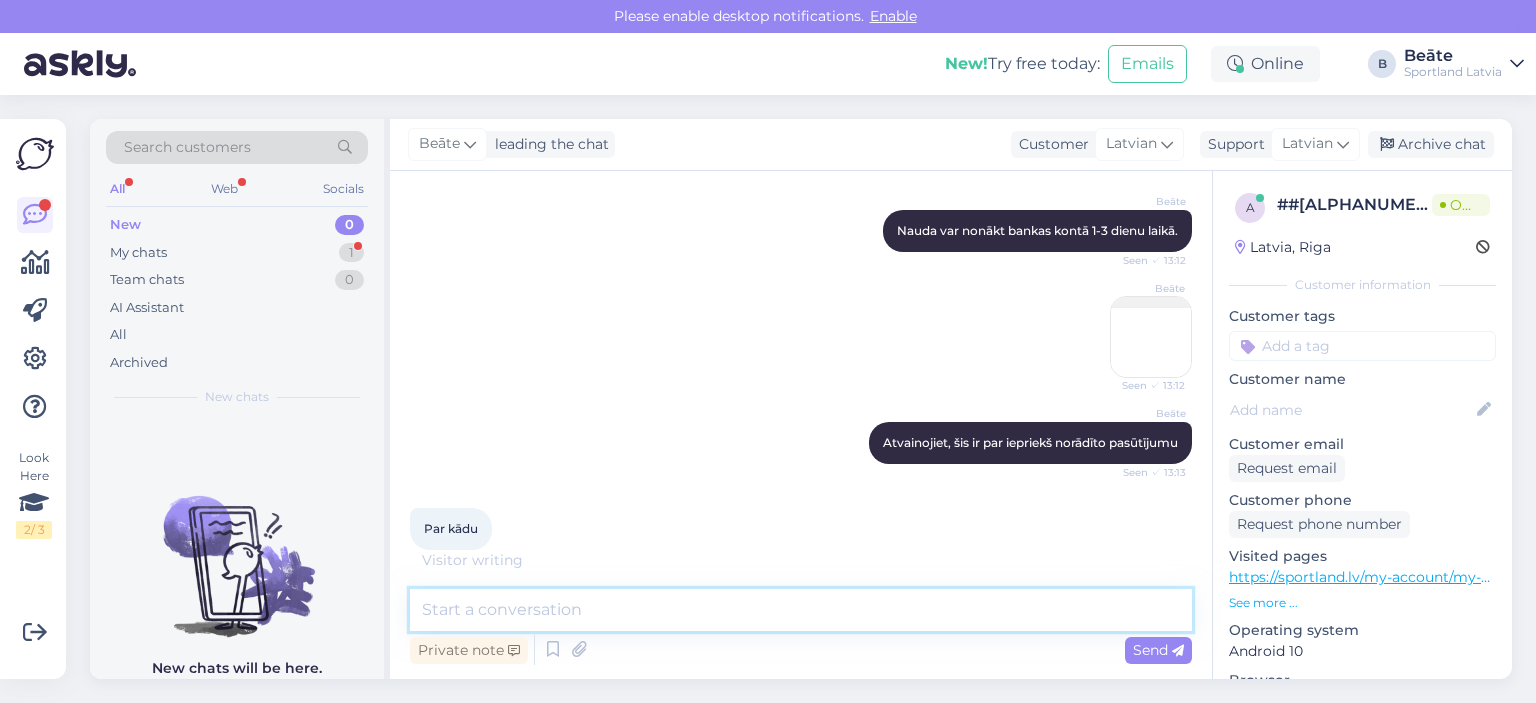 paste on "1000468615" 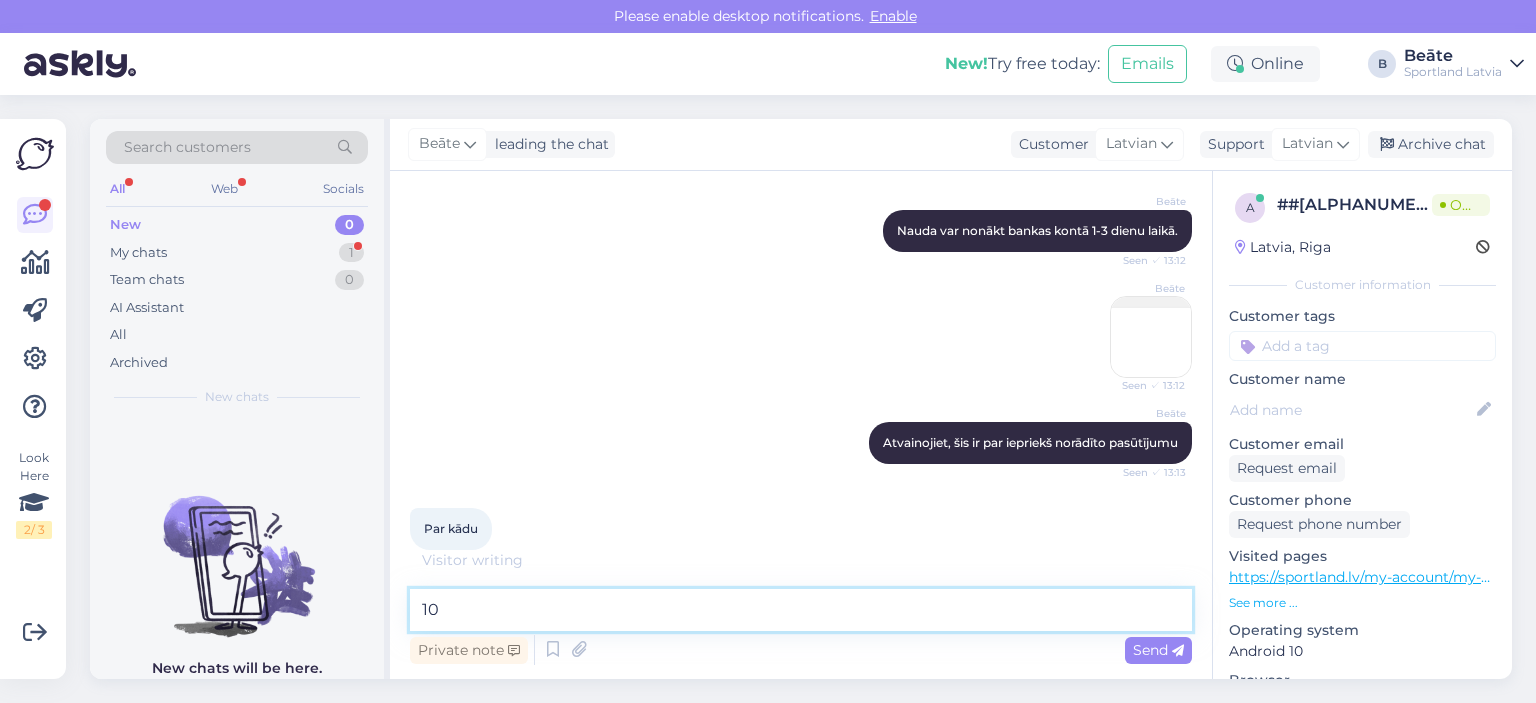 type on "1" 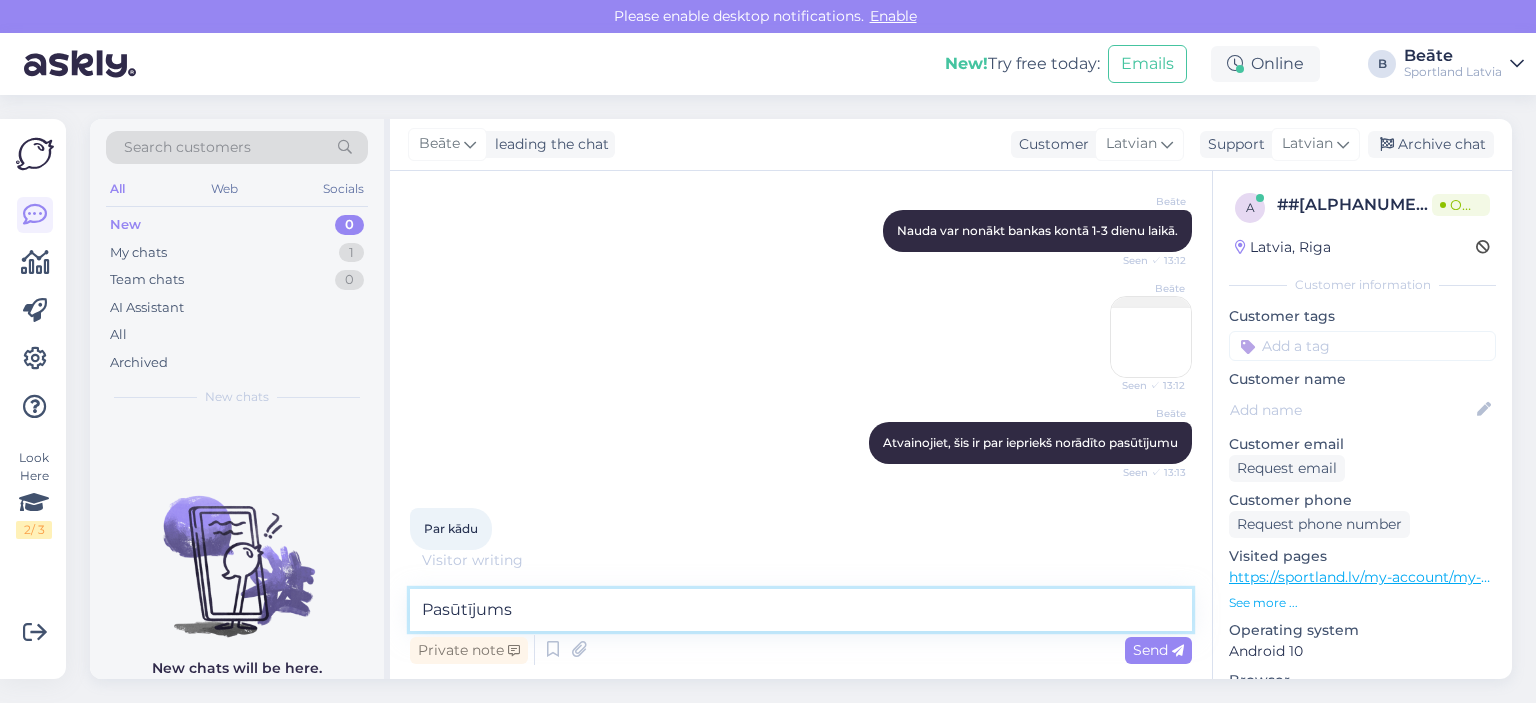 paste on "1000468615" 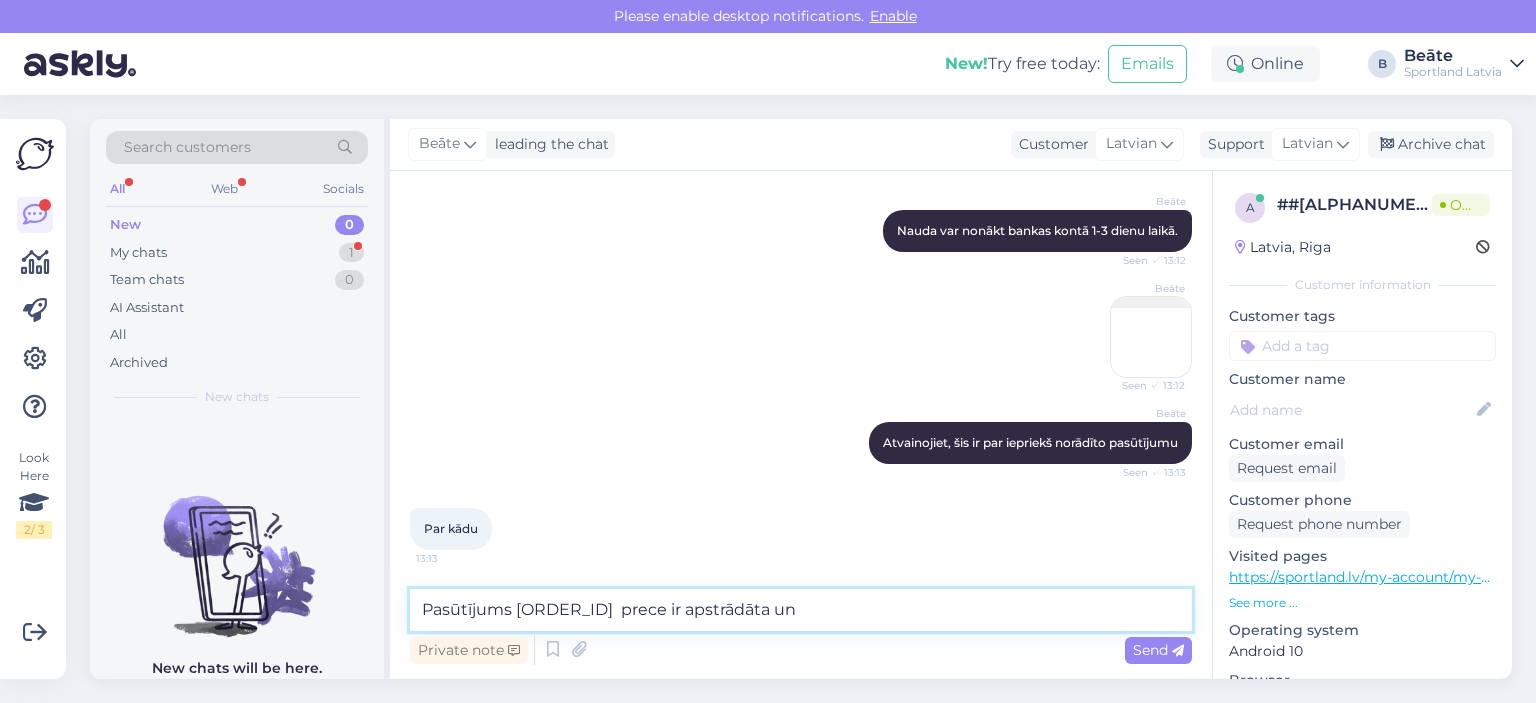 scroll, scrollTop: 889, scrollLeft: 0, axis: vertical 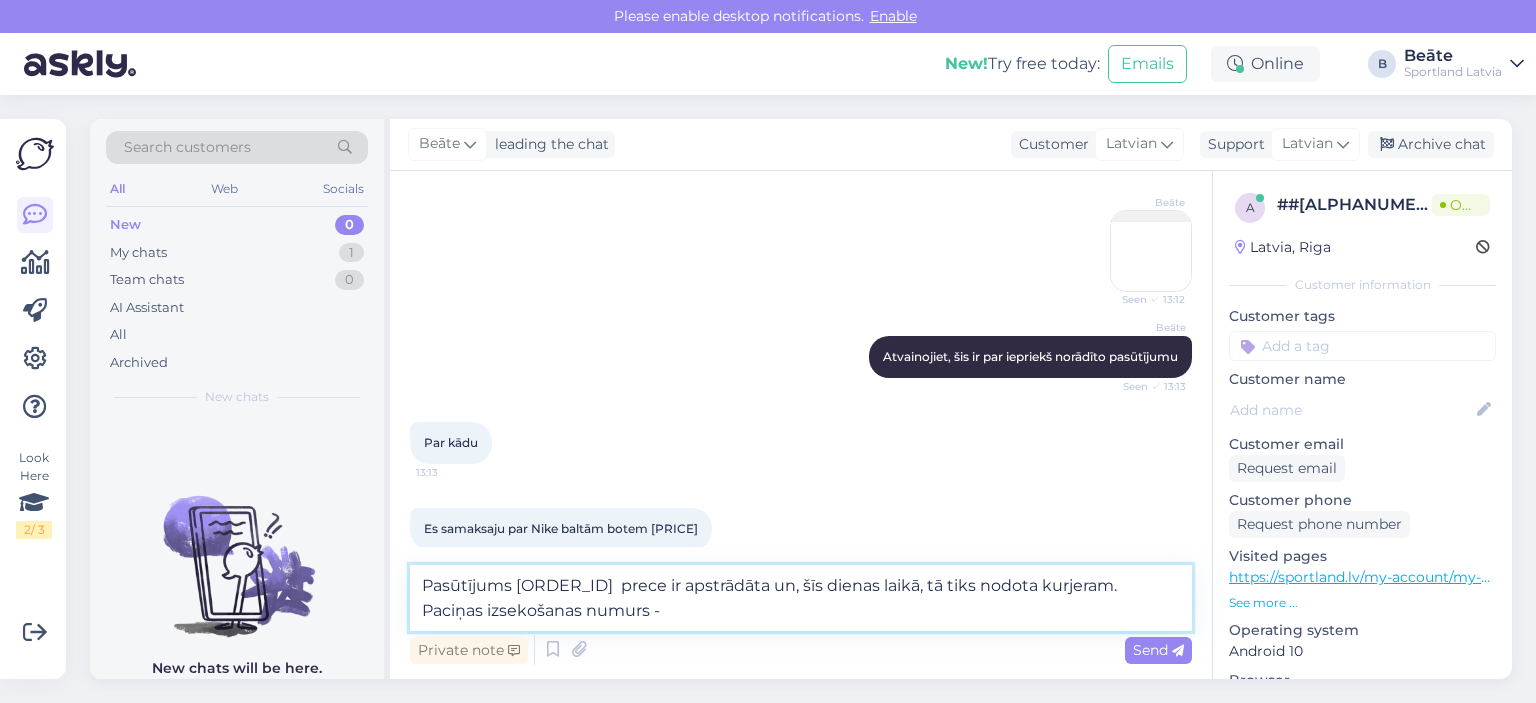 paste on "[TRACKING_ID]" 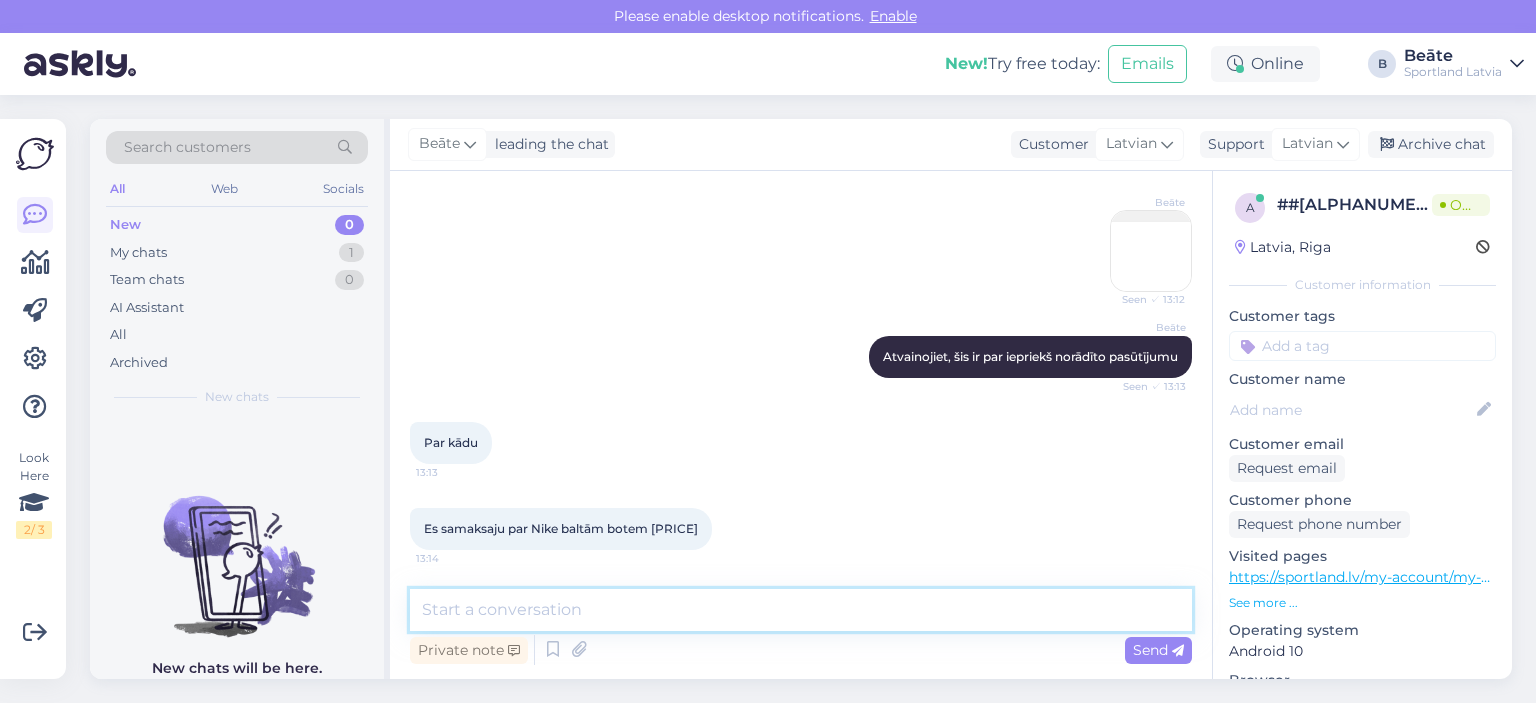 scroll, scrollTop: 1012, scrollLeft: 0, axis: vertical 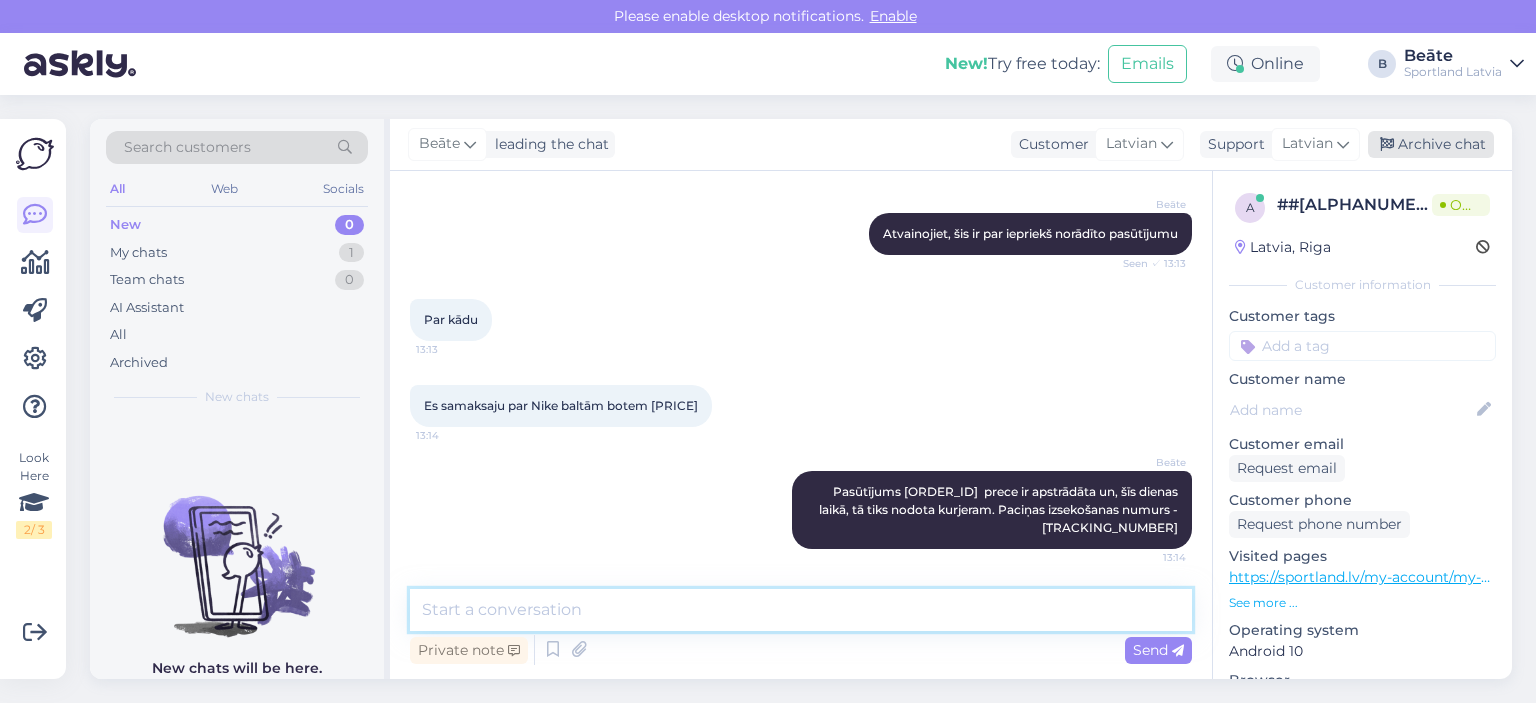 type 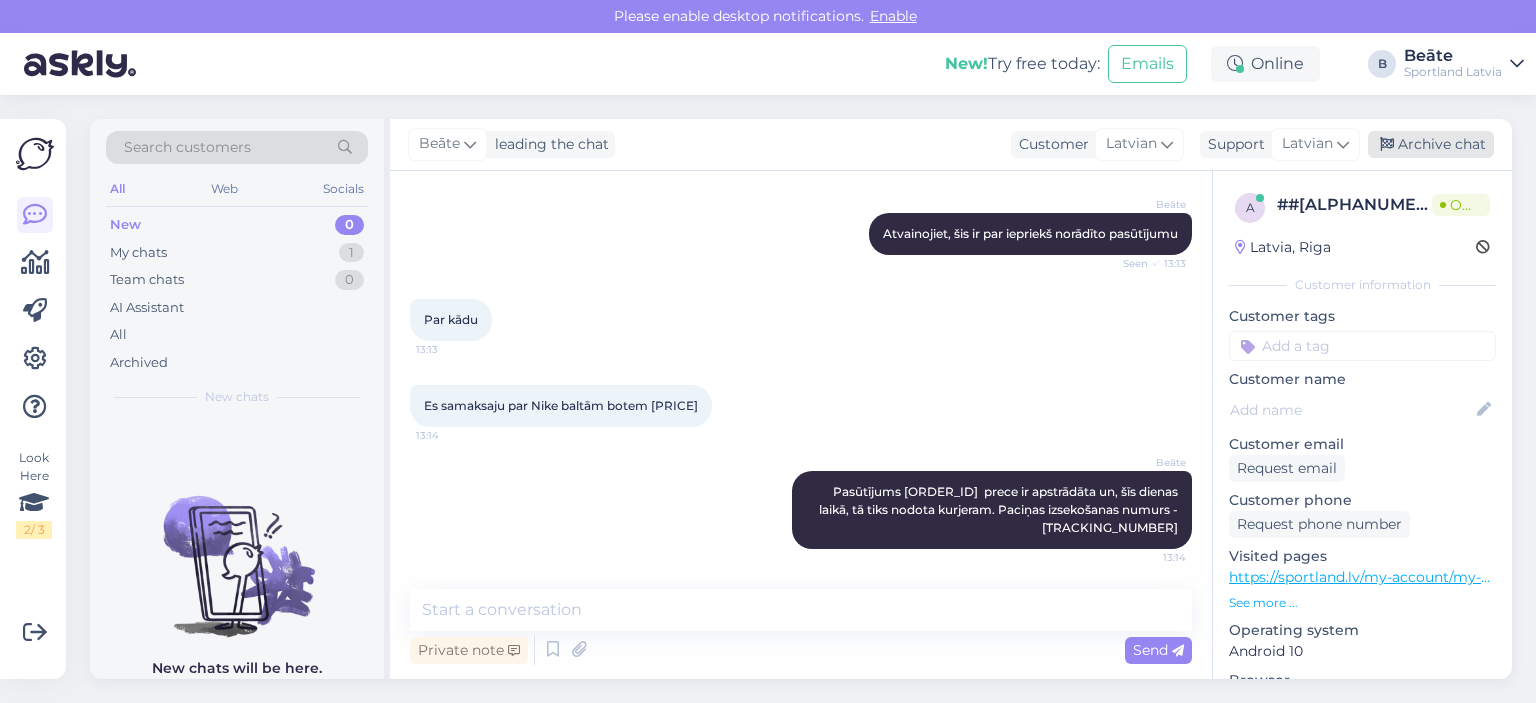 click on "Archive chat" at bounding box center [1431, 144] 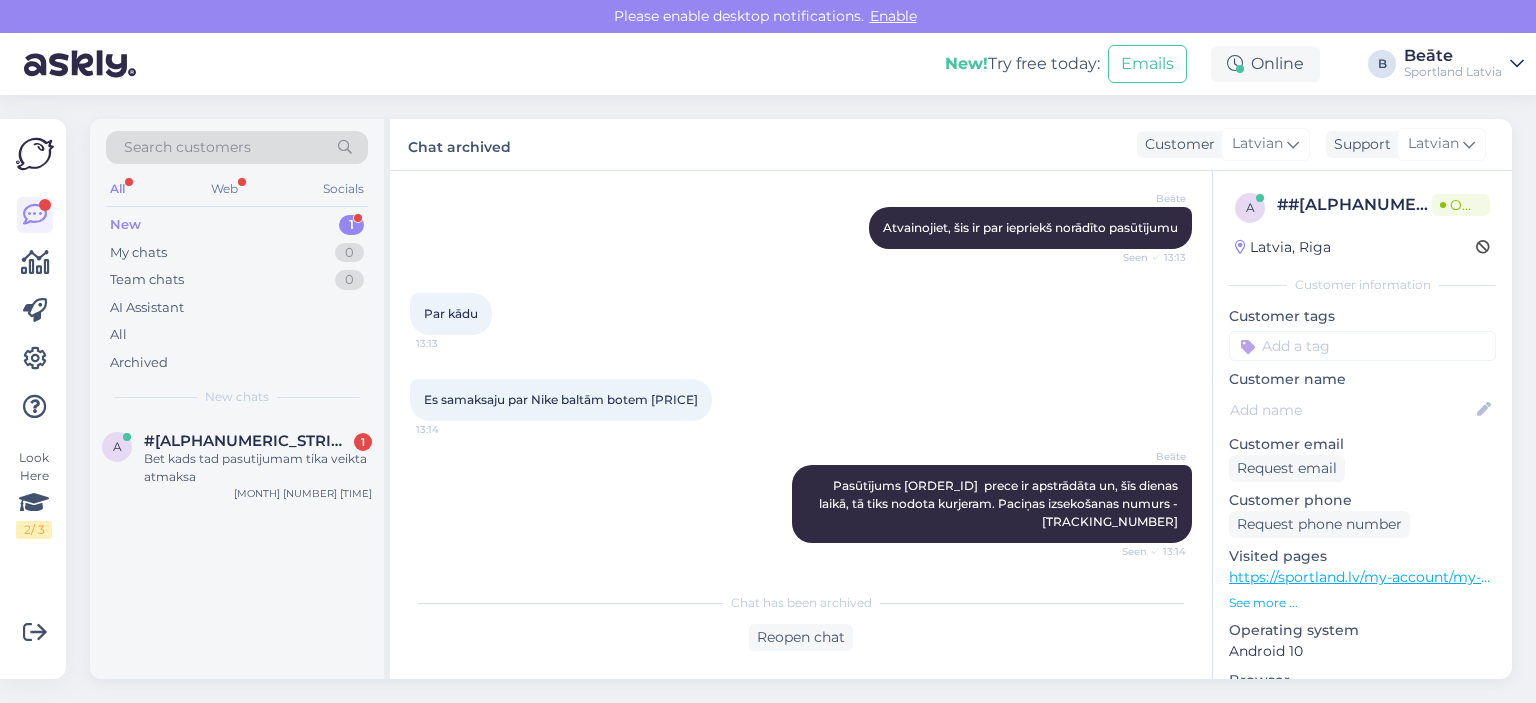 scroll, scrollTop: 1104, scrollLeft: 0, axis: vertical 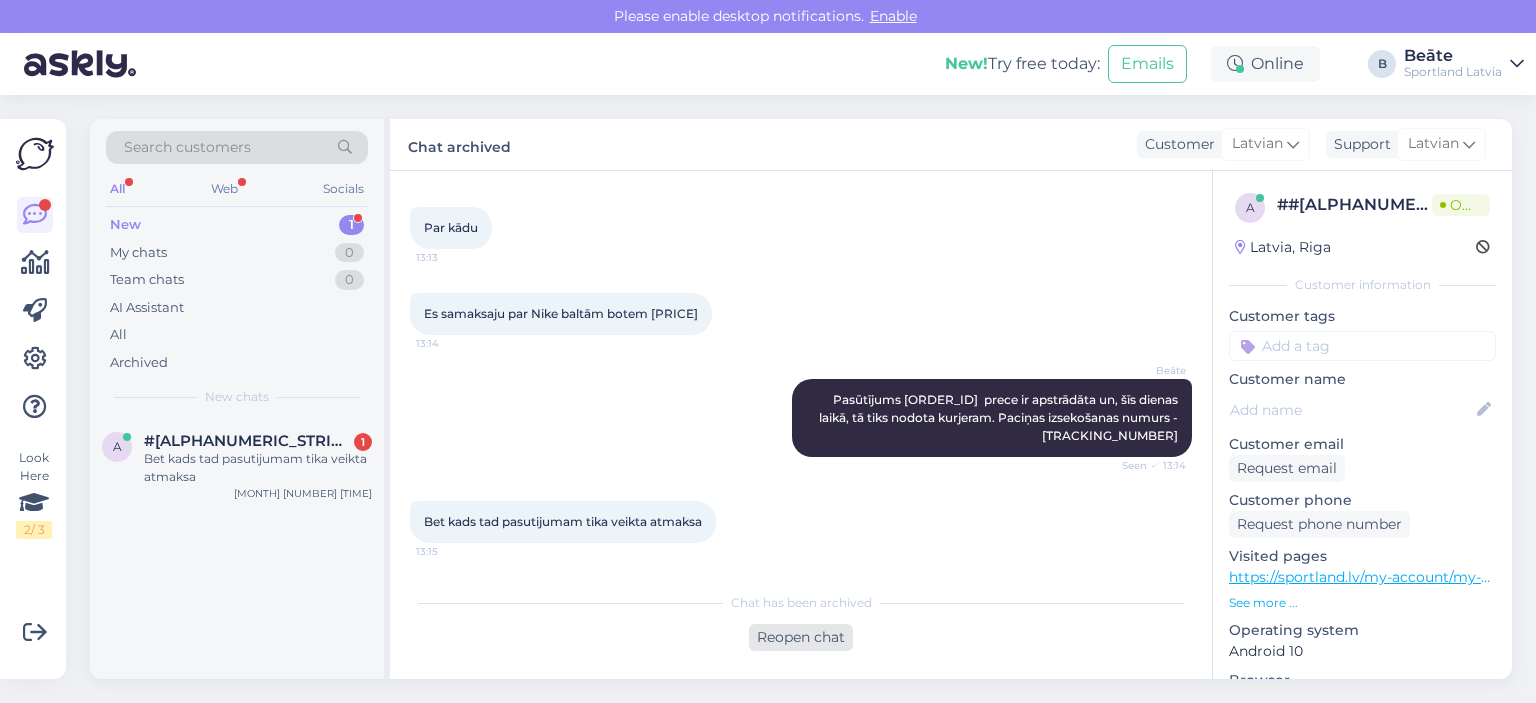 click on "Reopen chat" at bounding box center (801, 637) 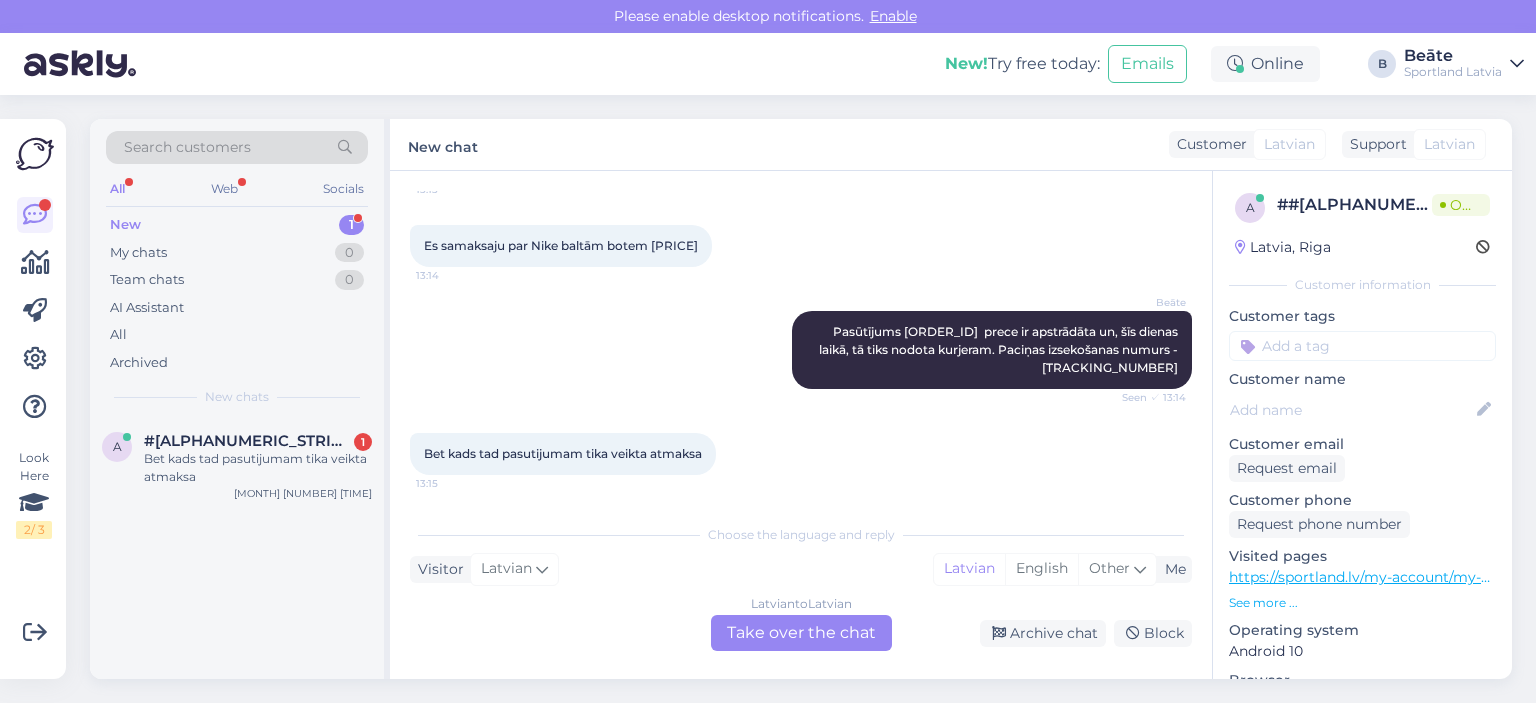 click on "Latvian  to  Latvian Take over the chat" at bounding box center [801, 633] 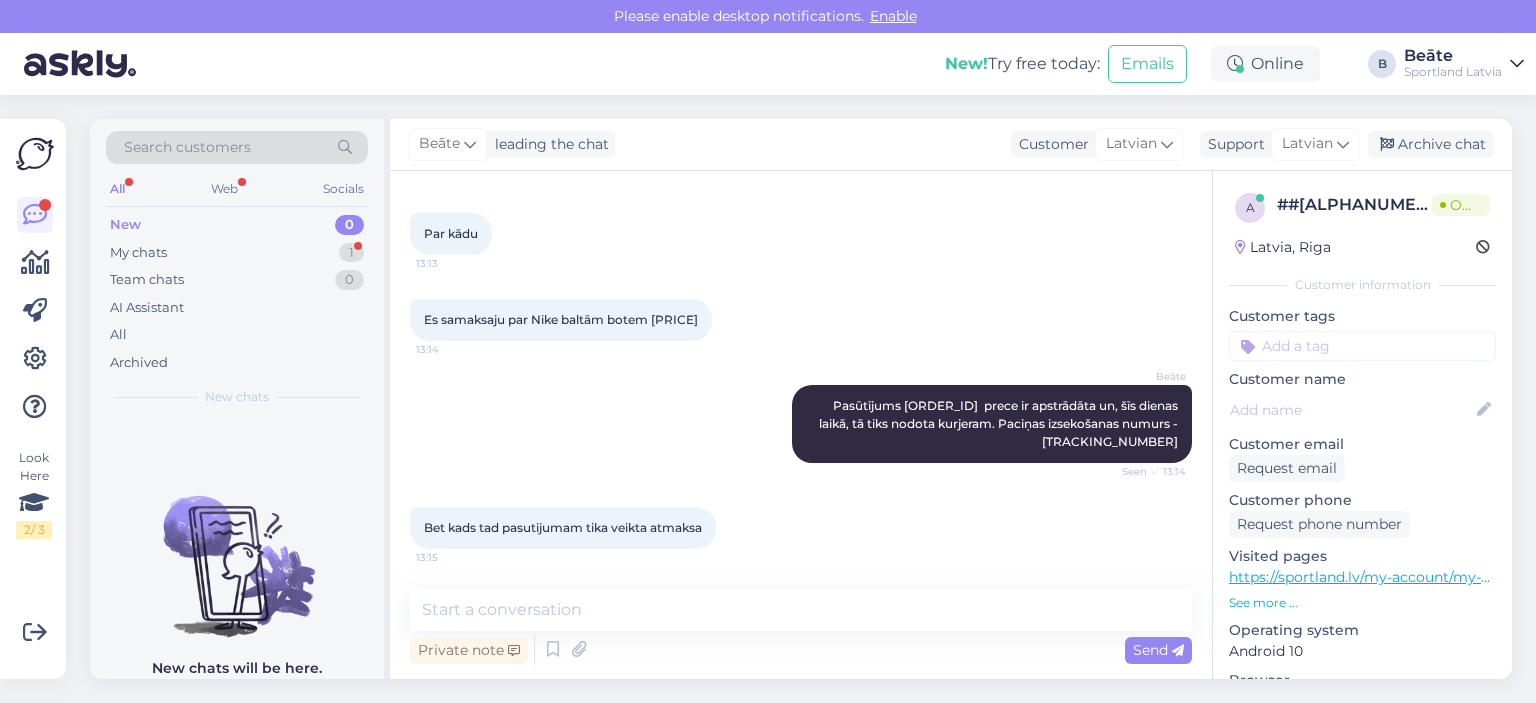 scroll, scrollTop: 1097, scrollLeft: 0, axis: vertical 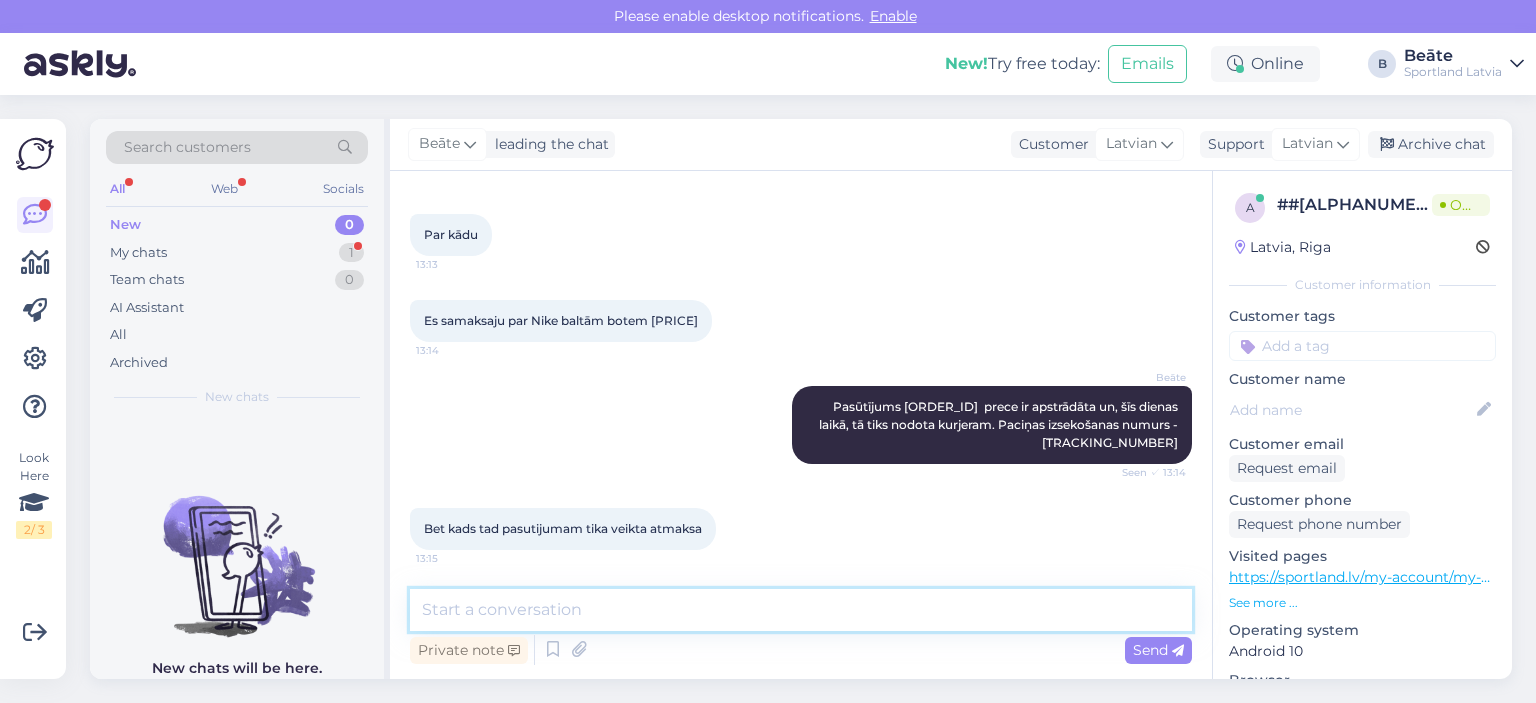 click at bounding box center [801, 610] 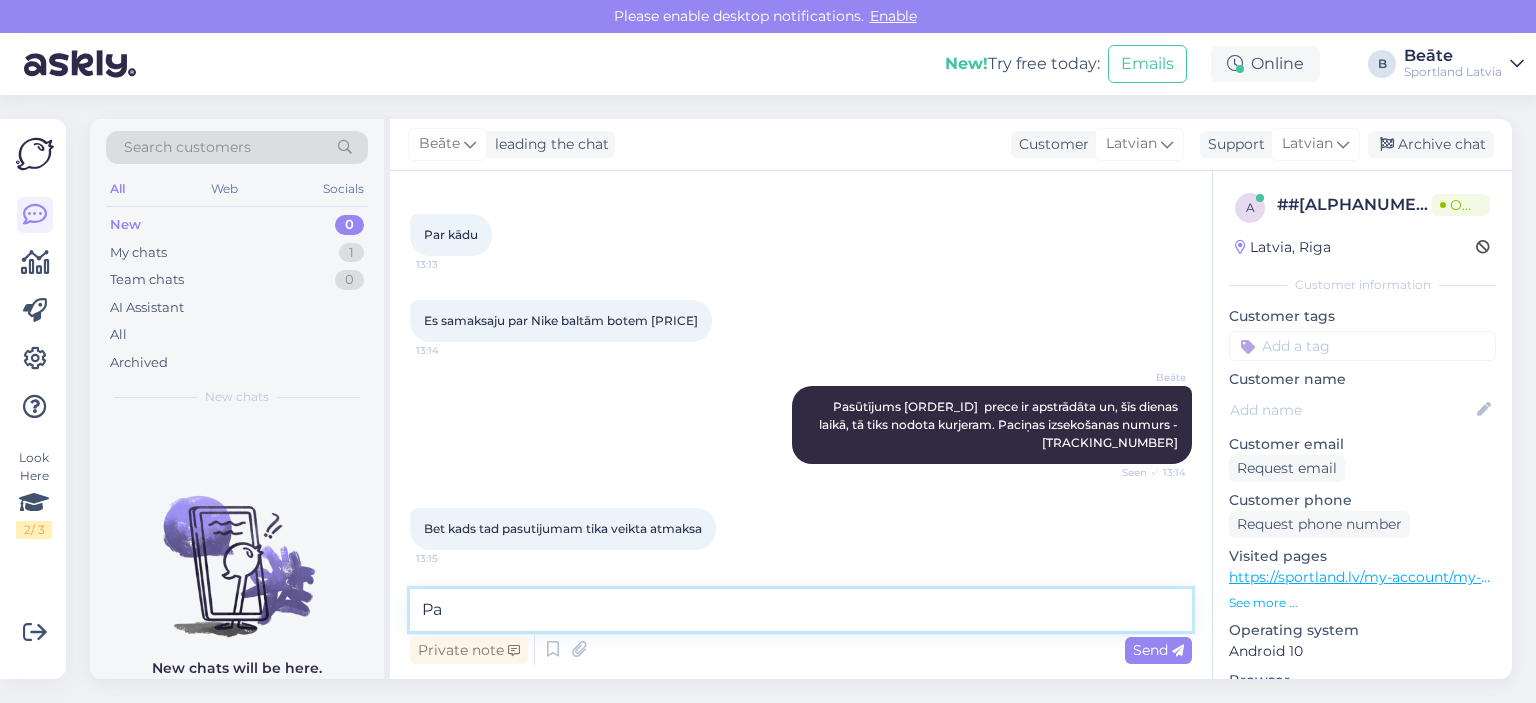 type on "P" 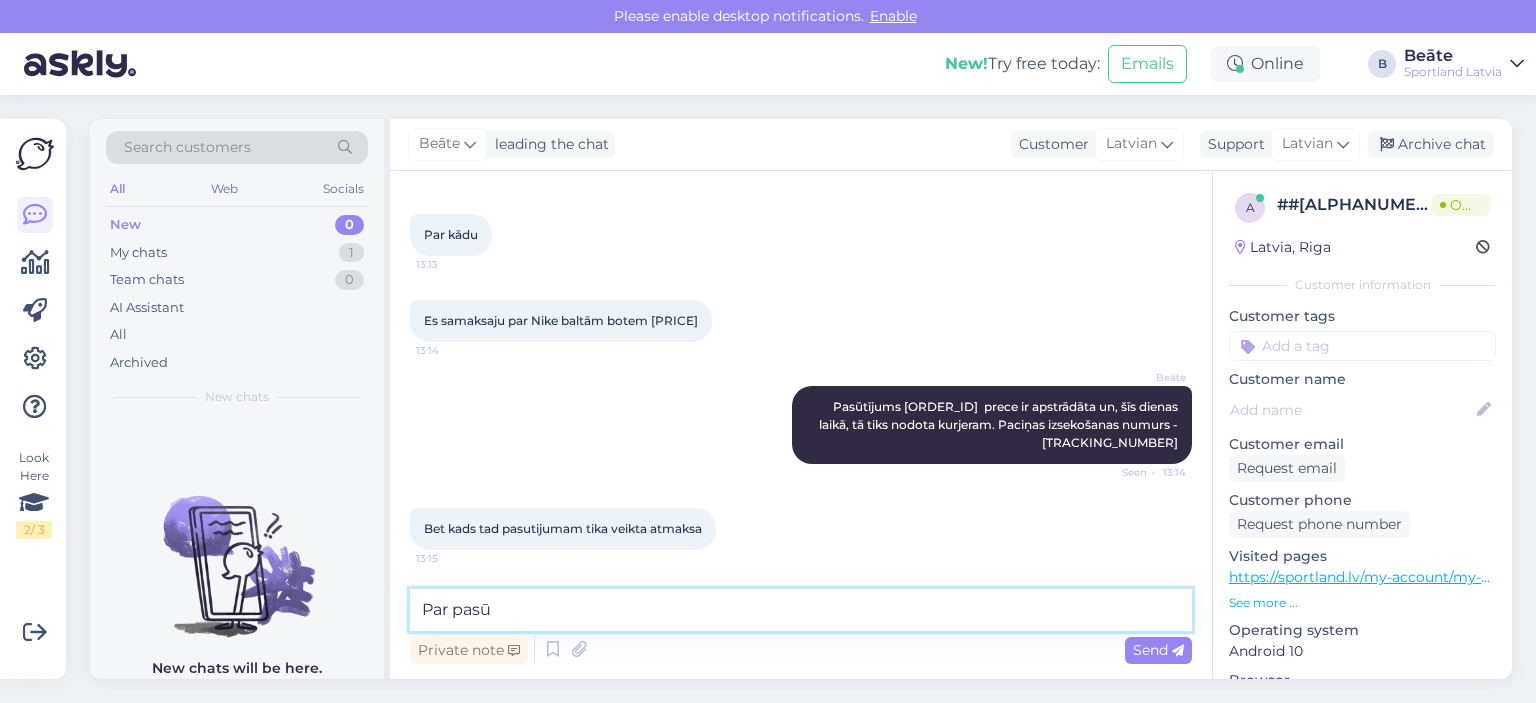 scroll, scrollTop: 1184, scrollLeft: 0, axis: vertical 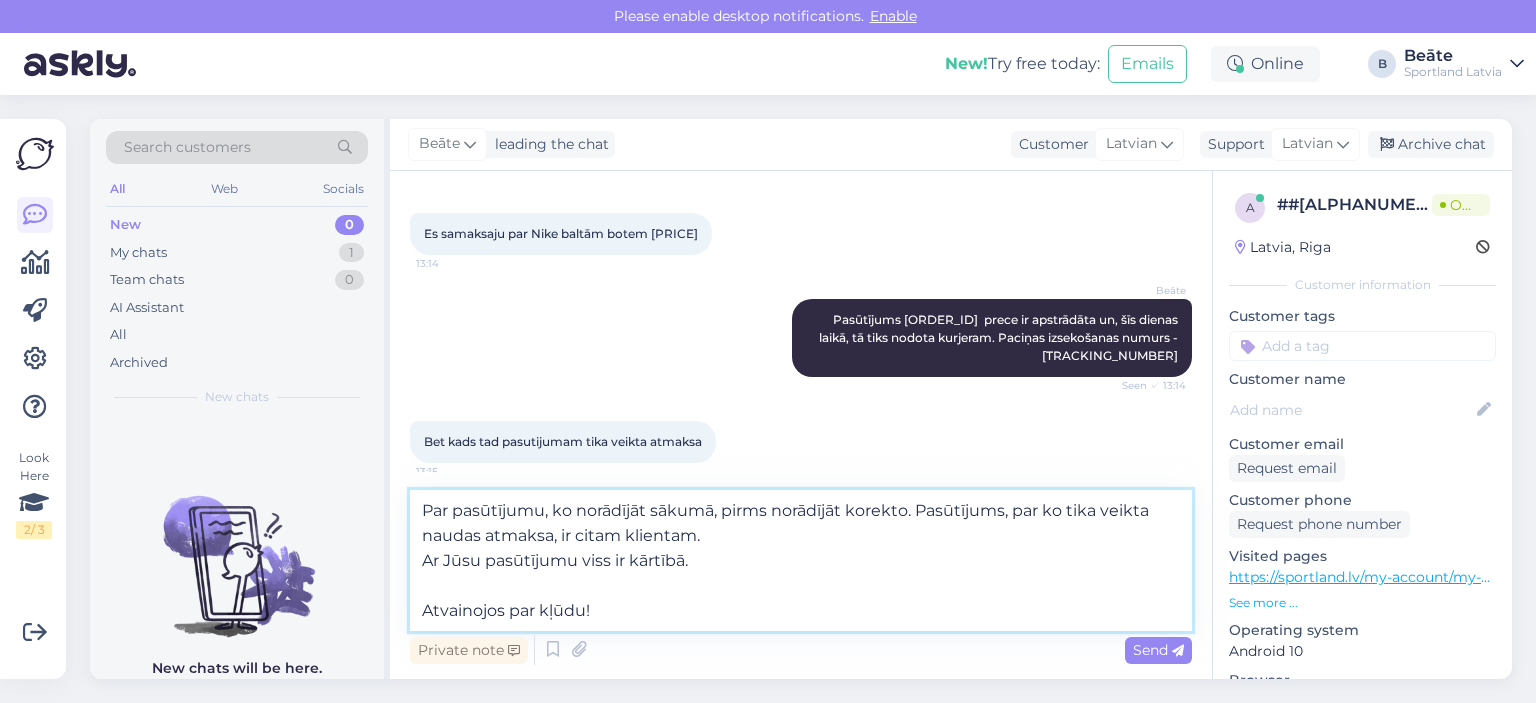 type on "Par pasūtījumu, ko norādījāt sākumā, pirms norādījāt korekto. Pasūtījums, par ko tika veikta naudas atmaksa, ir citam klientam.
Ar Jūsu pasūtījumu viss ir kārtībā.
Atvainojos par kļūdu!" 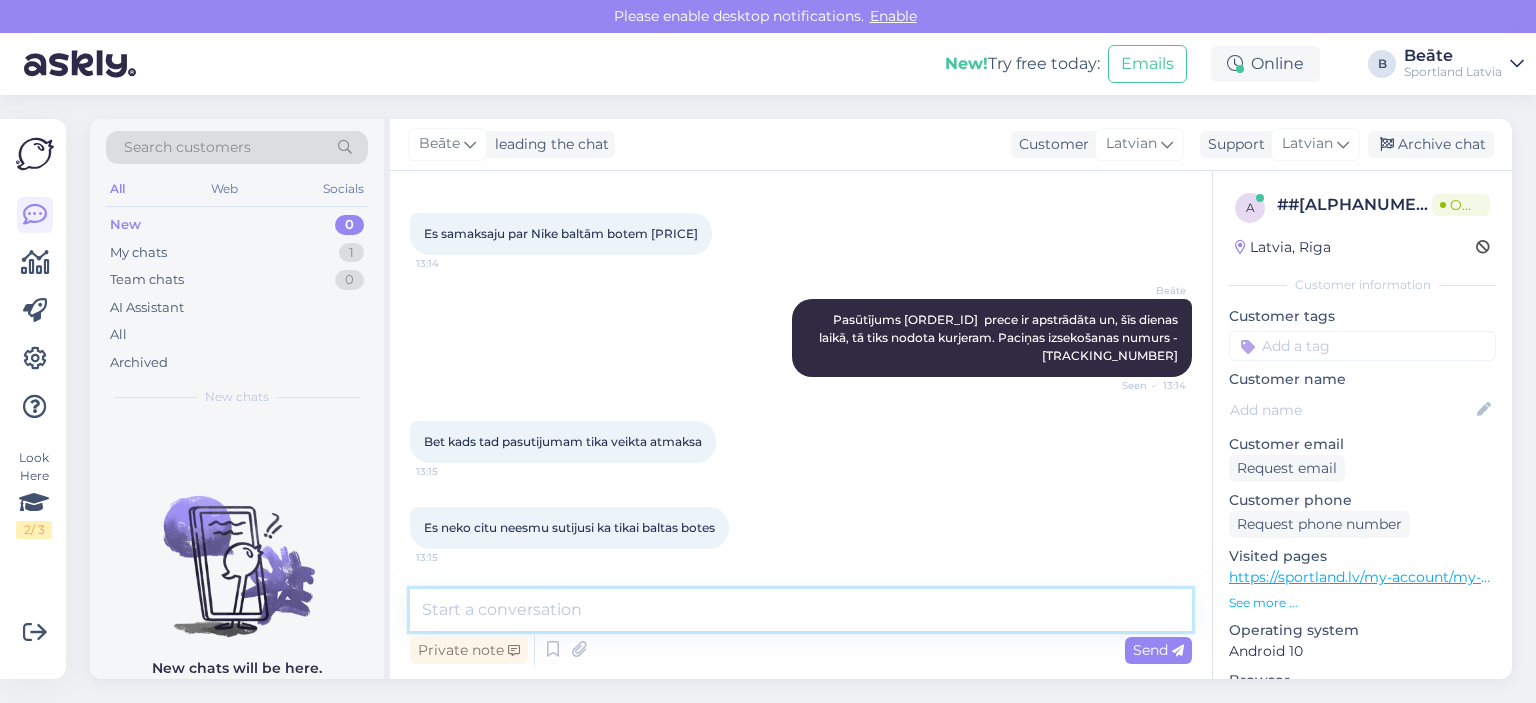 scroll, scrollTop: 1360, scrollLeft: 0, axis: vertical 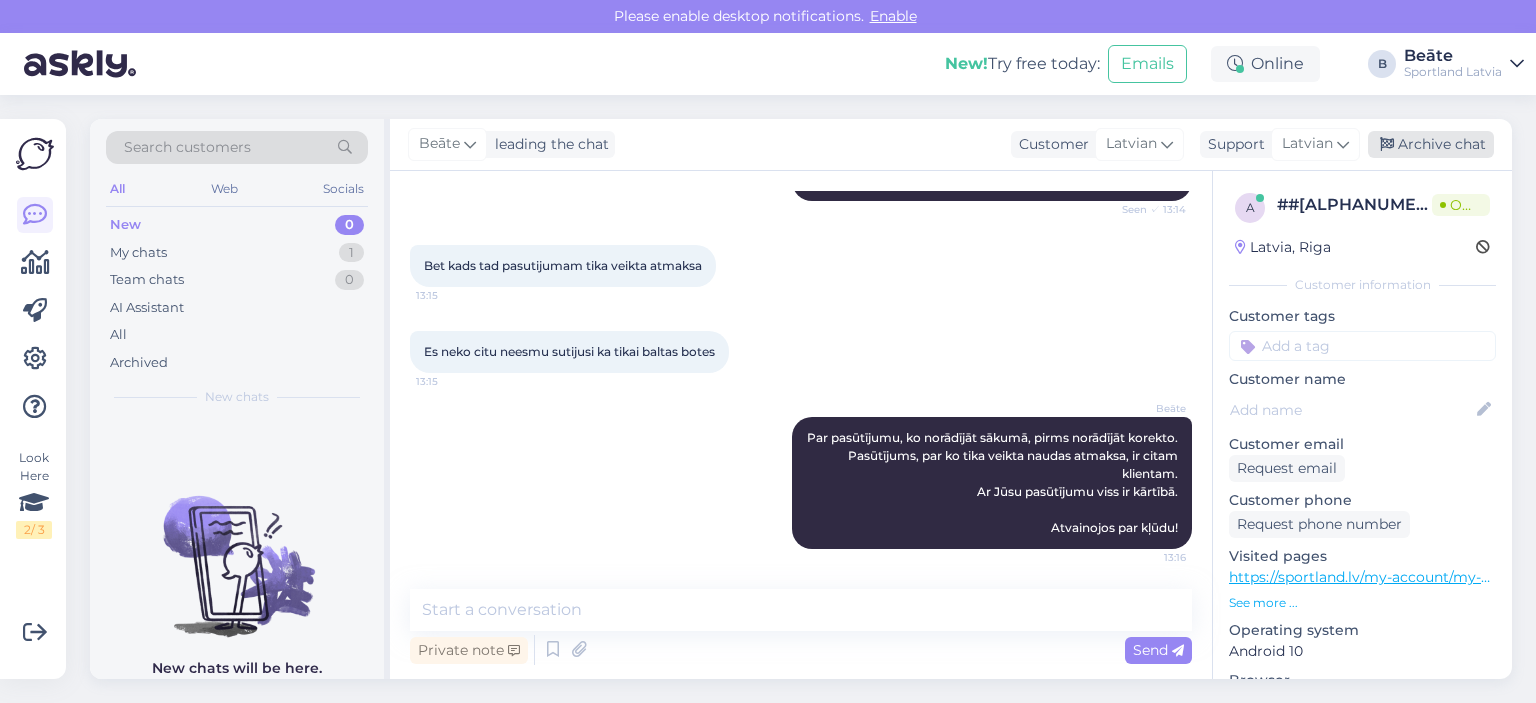 click on "Archive chat" at bounding box center (1431, 144) 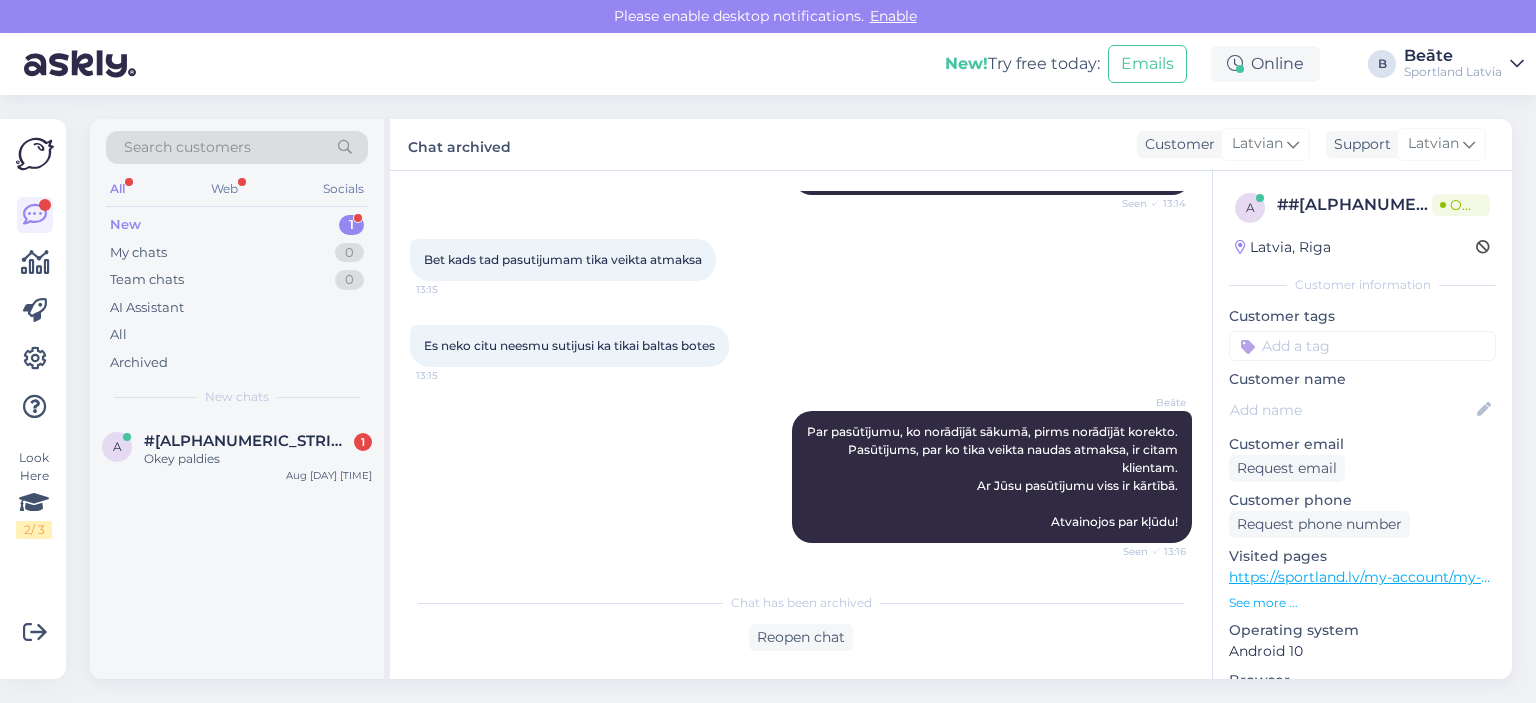 scroll, scrollTop: 1452, scrollLeft: 0, axis: vertical 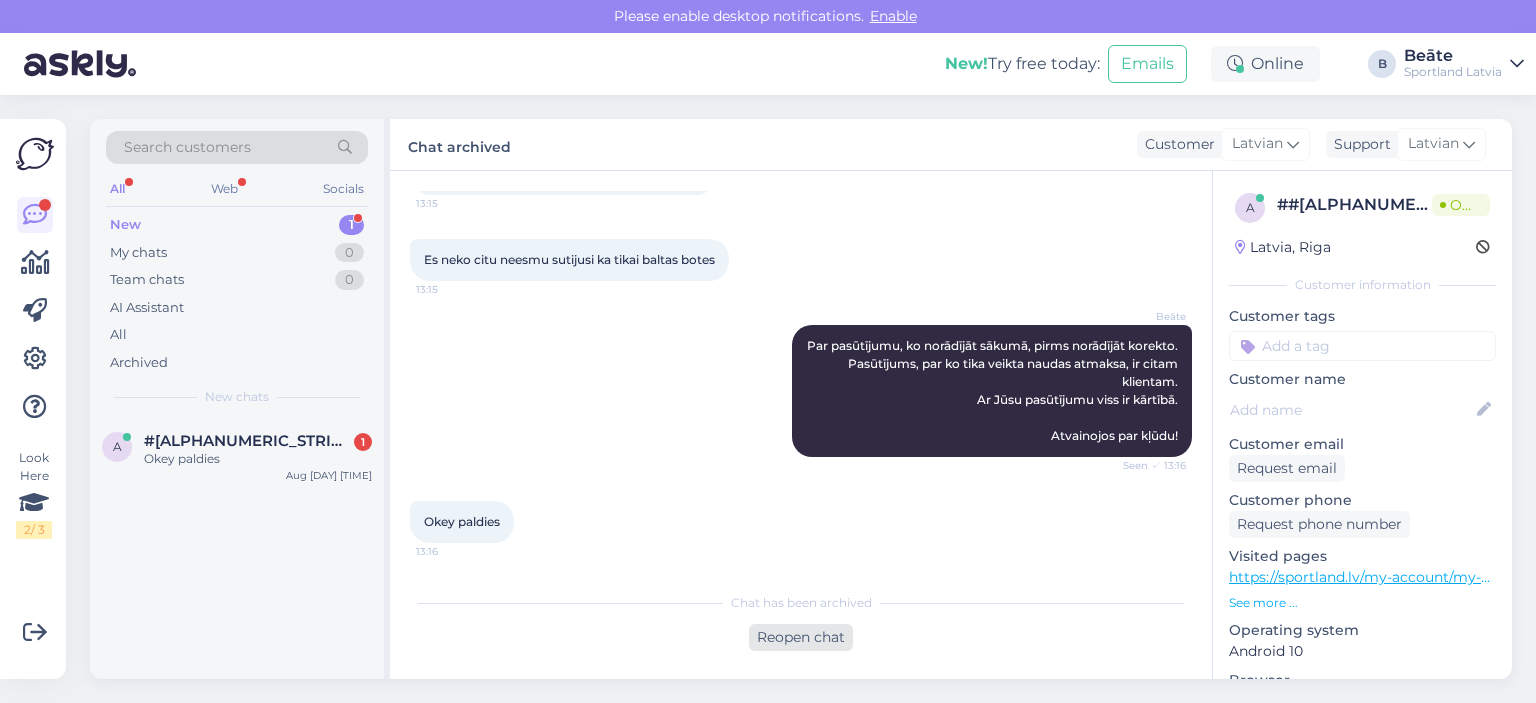 click on "Reopen chat" at bounding box center [801, 637] 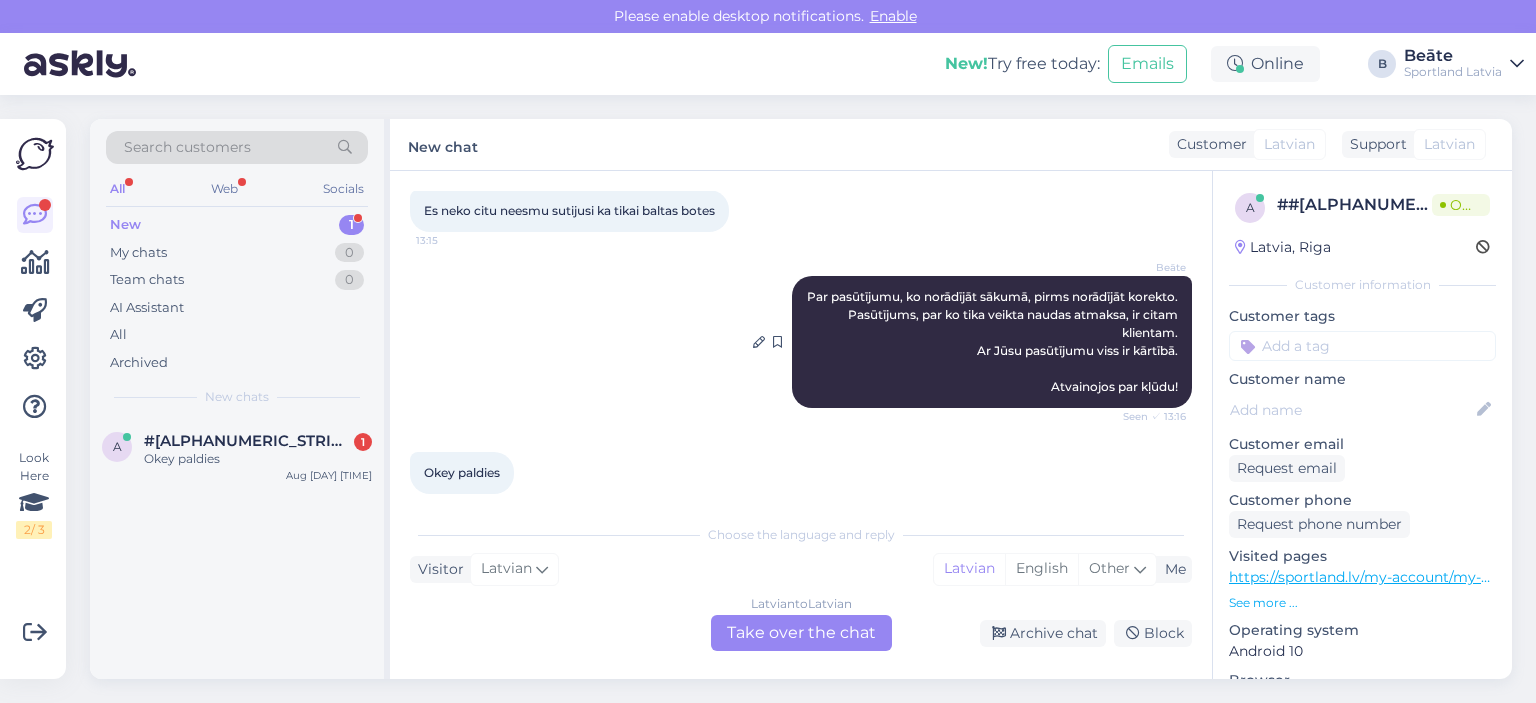 scroll, scrollTop: 1520, scrollLeft: 0, axis: vertical 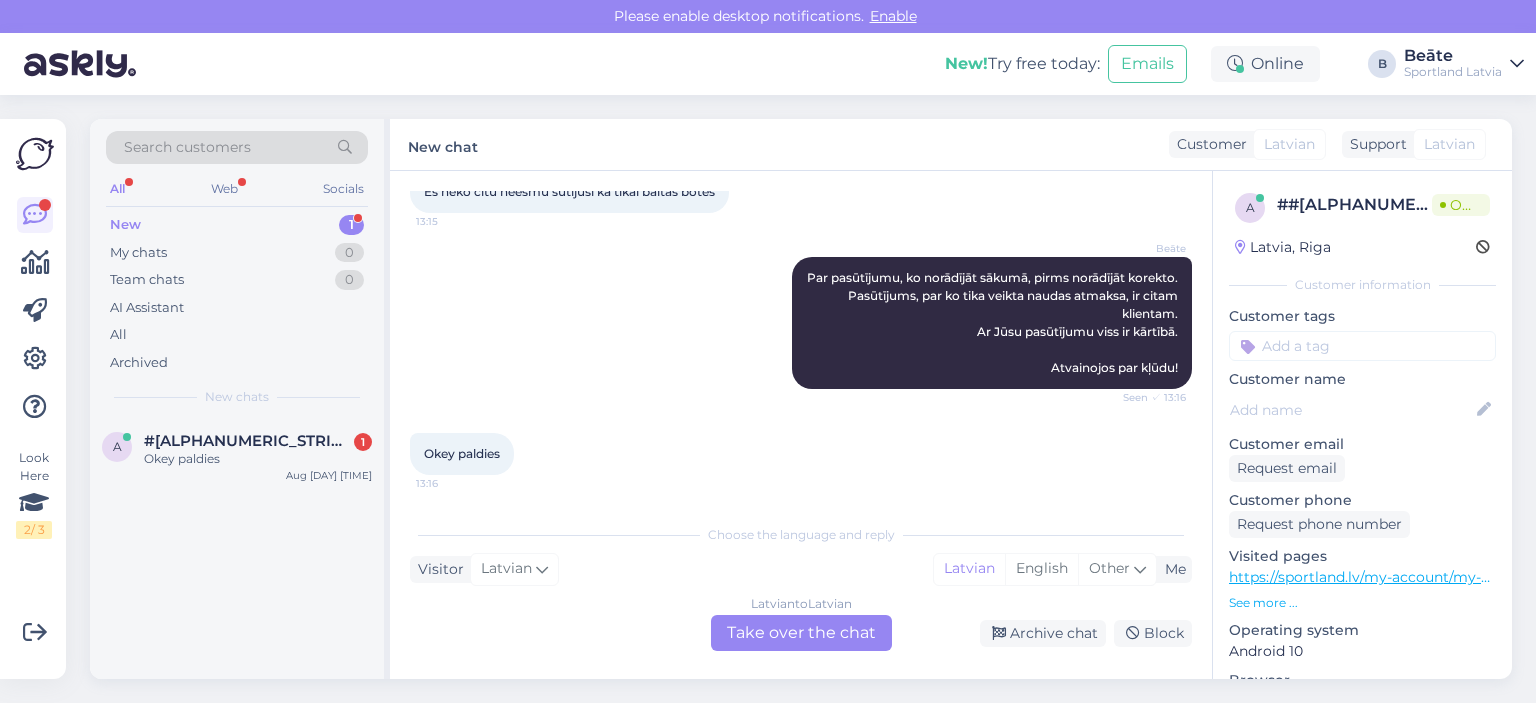 click on "Latvian  to  Latvian Take over the chat" at bounding box center (801, 633) 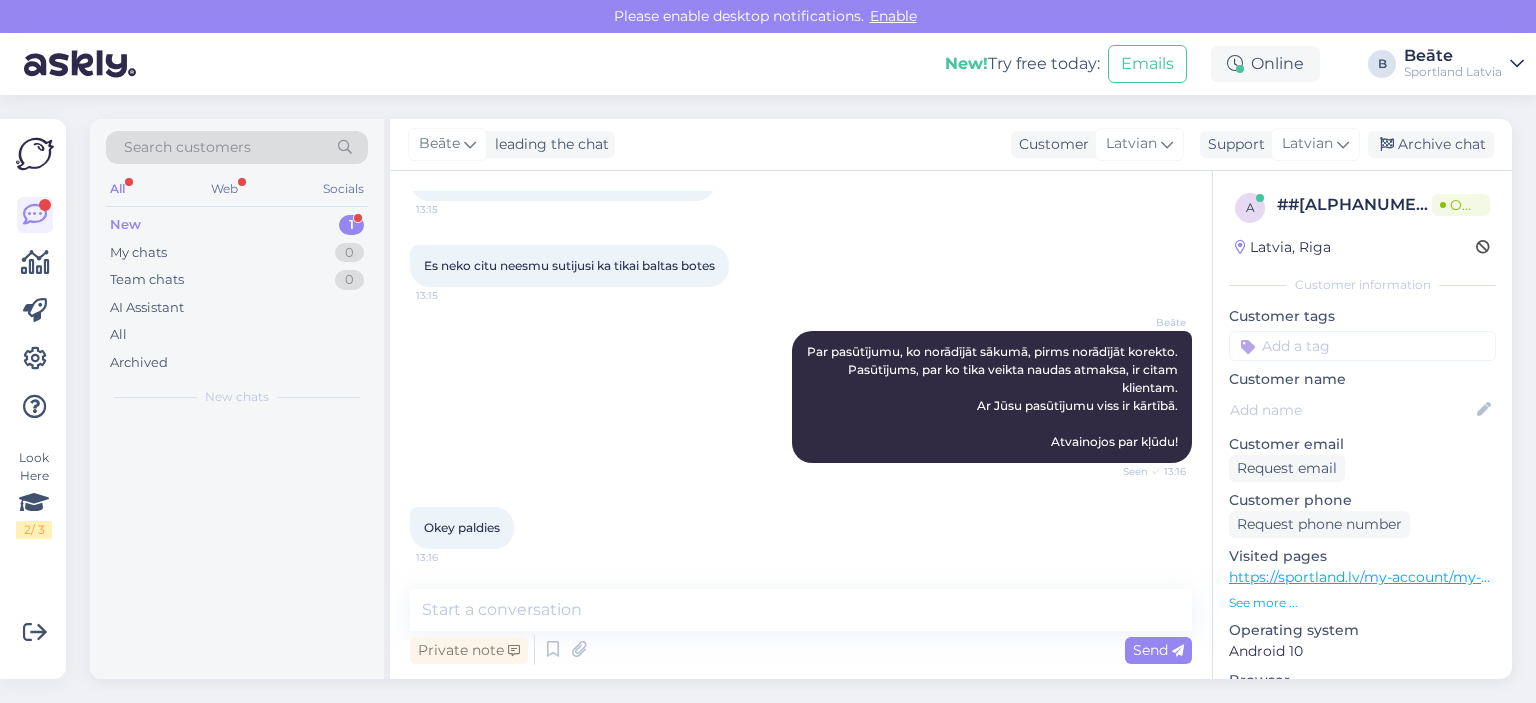 scroll, scrollTop: 1445, scrollLeft: 0, axis: vertical 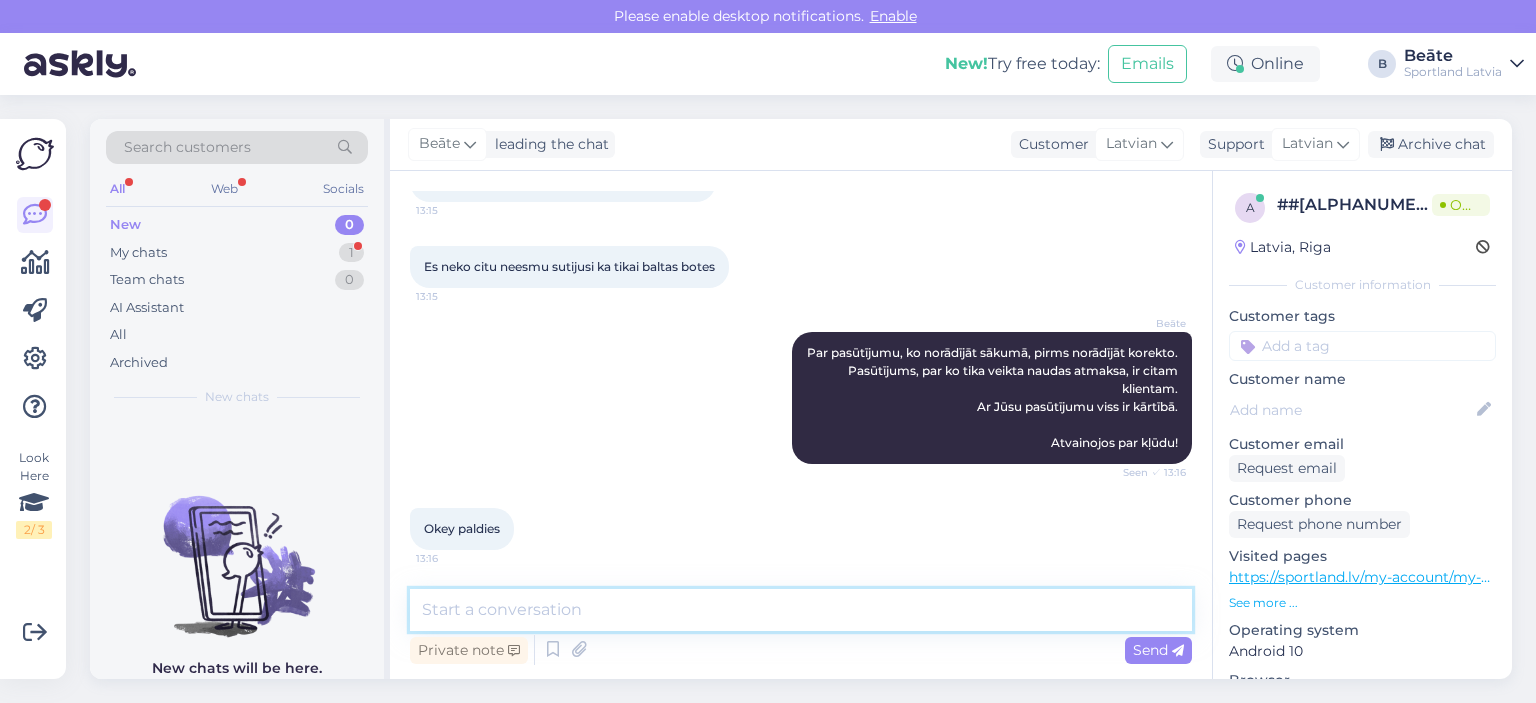 click at bounding box center [801, 610] 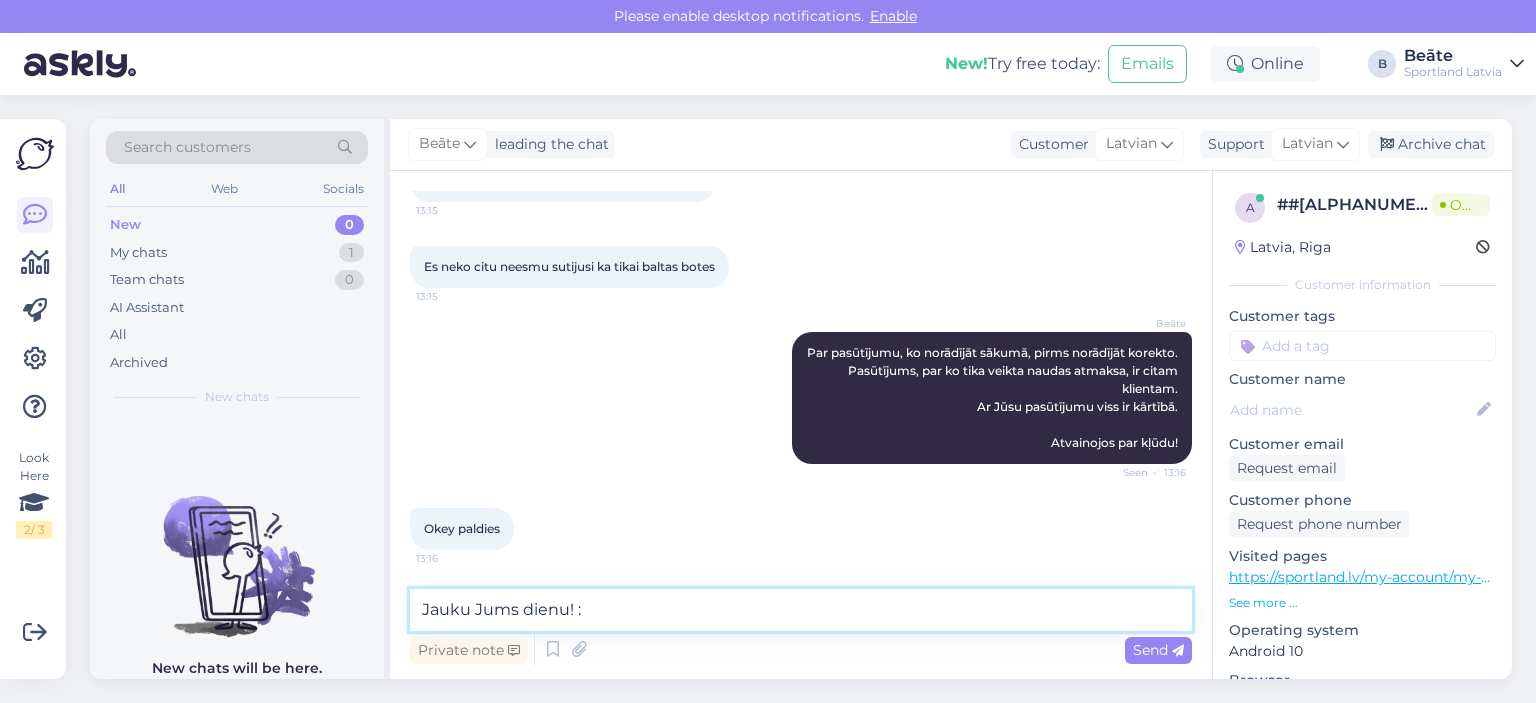 type on "Jauku Jums dienu! :)" 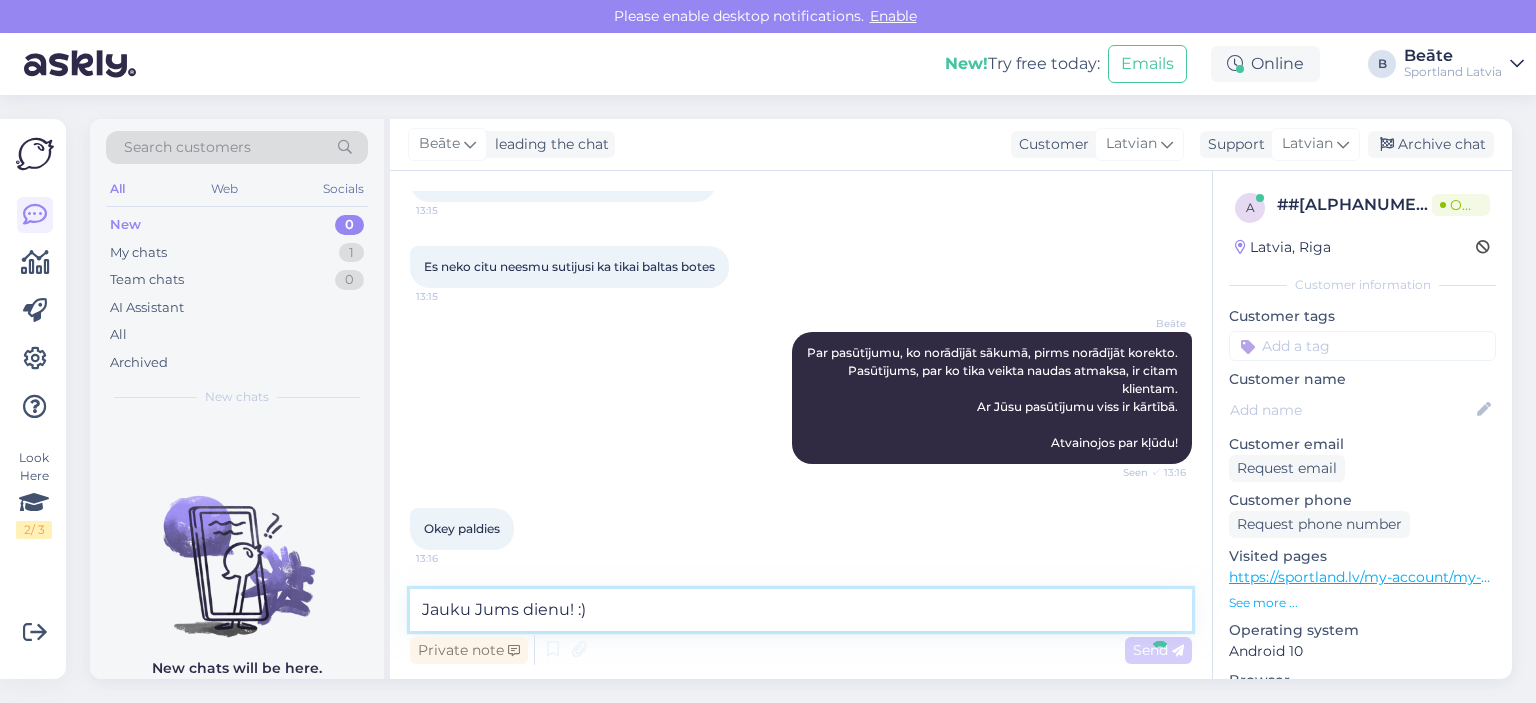 type 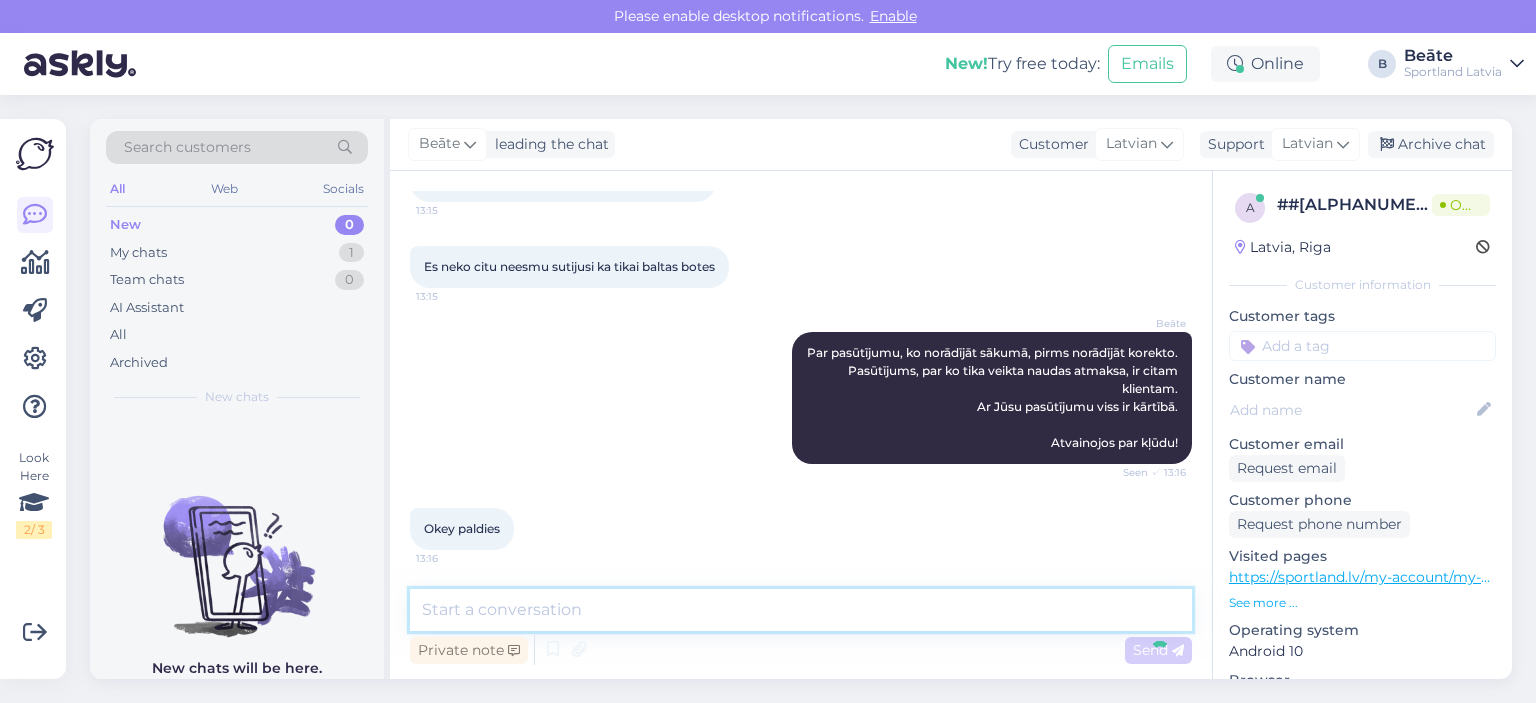 scroll, scrollTop: 1532, scrollLeft: 0, axis: vertical 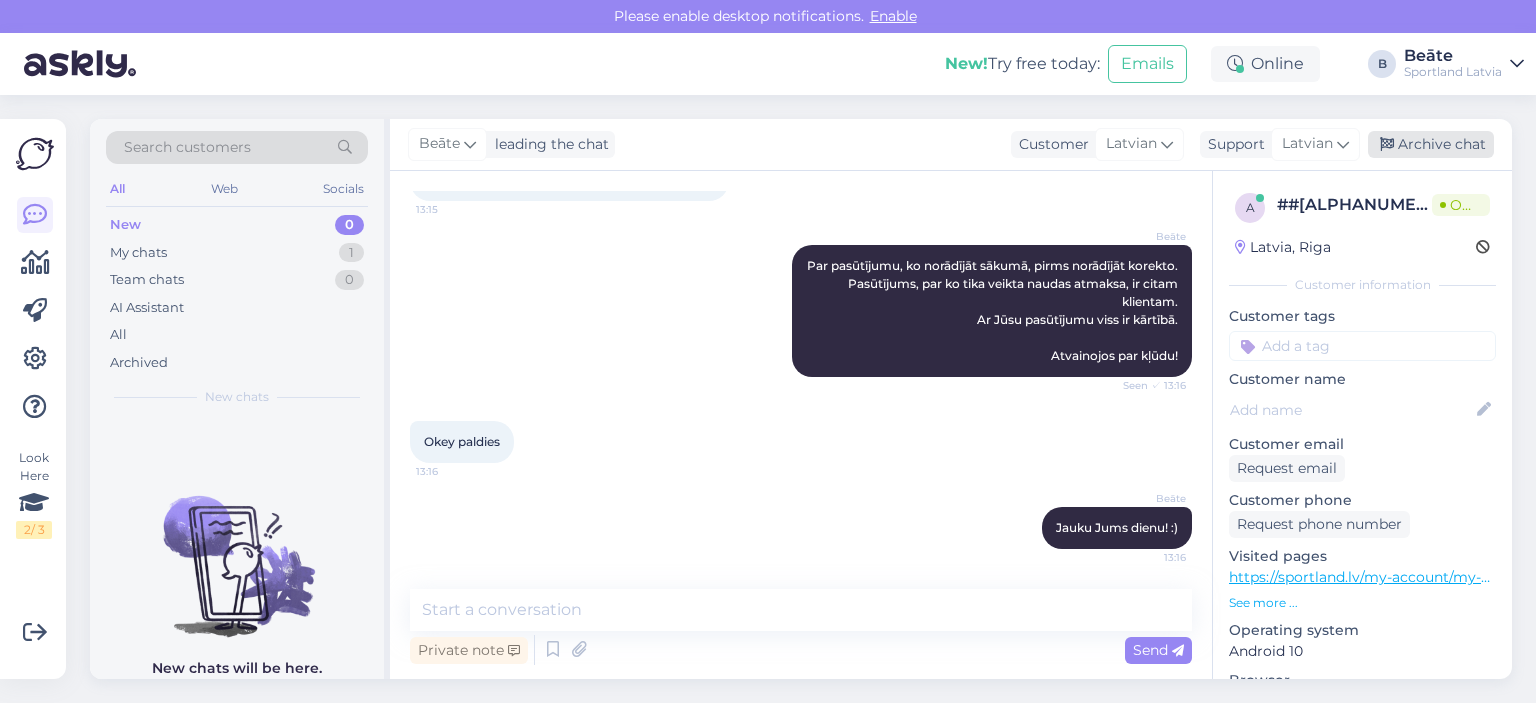 drag, startPoint x: 1456, startPoint y: 139, endPoint x: 1408, endPoint y: 133, distance: 48.373547 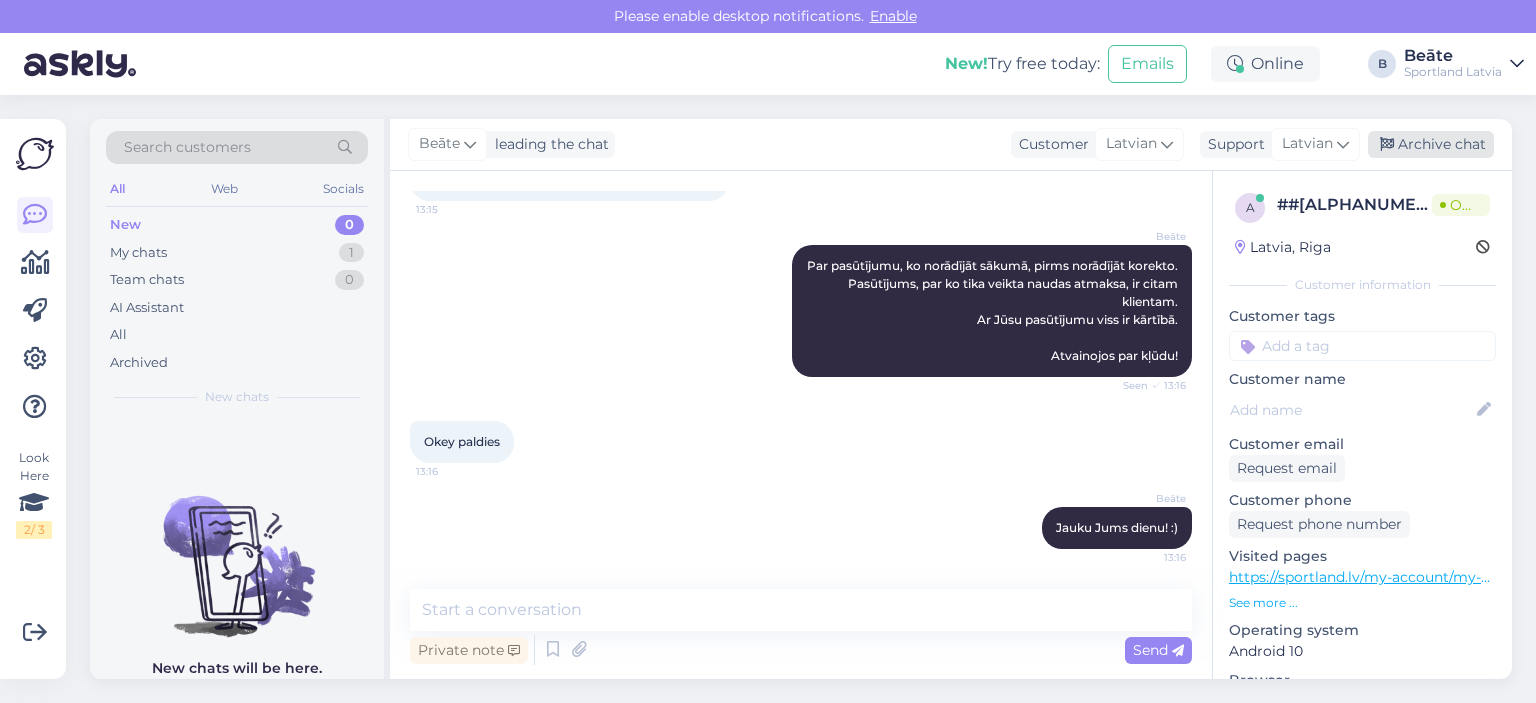 click on "Archive chat" at bounding box center [1431, 144] 